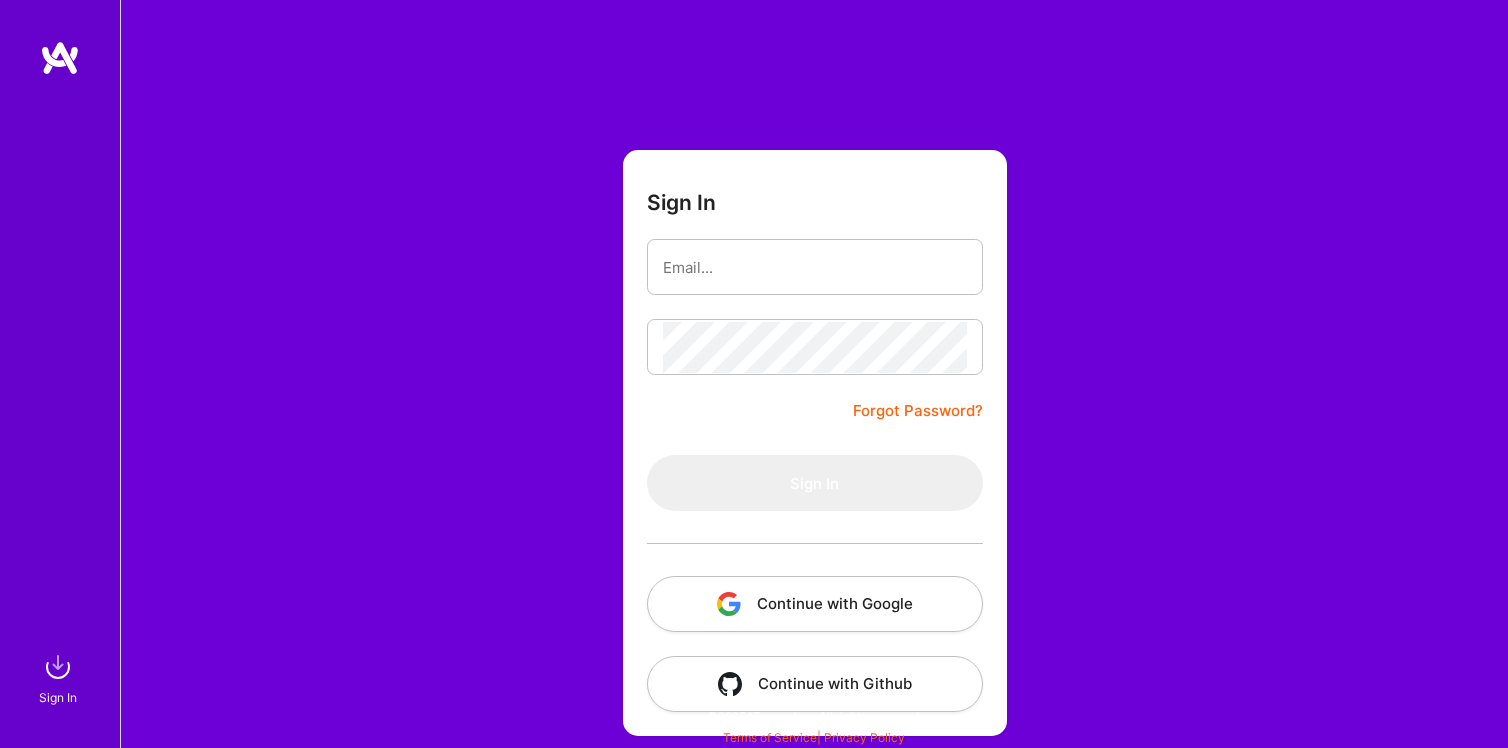 scroll, scrollTop: 0, scrollLeft: 0, axis: both 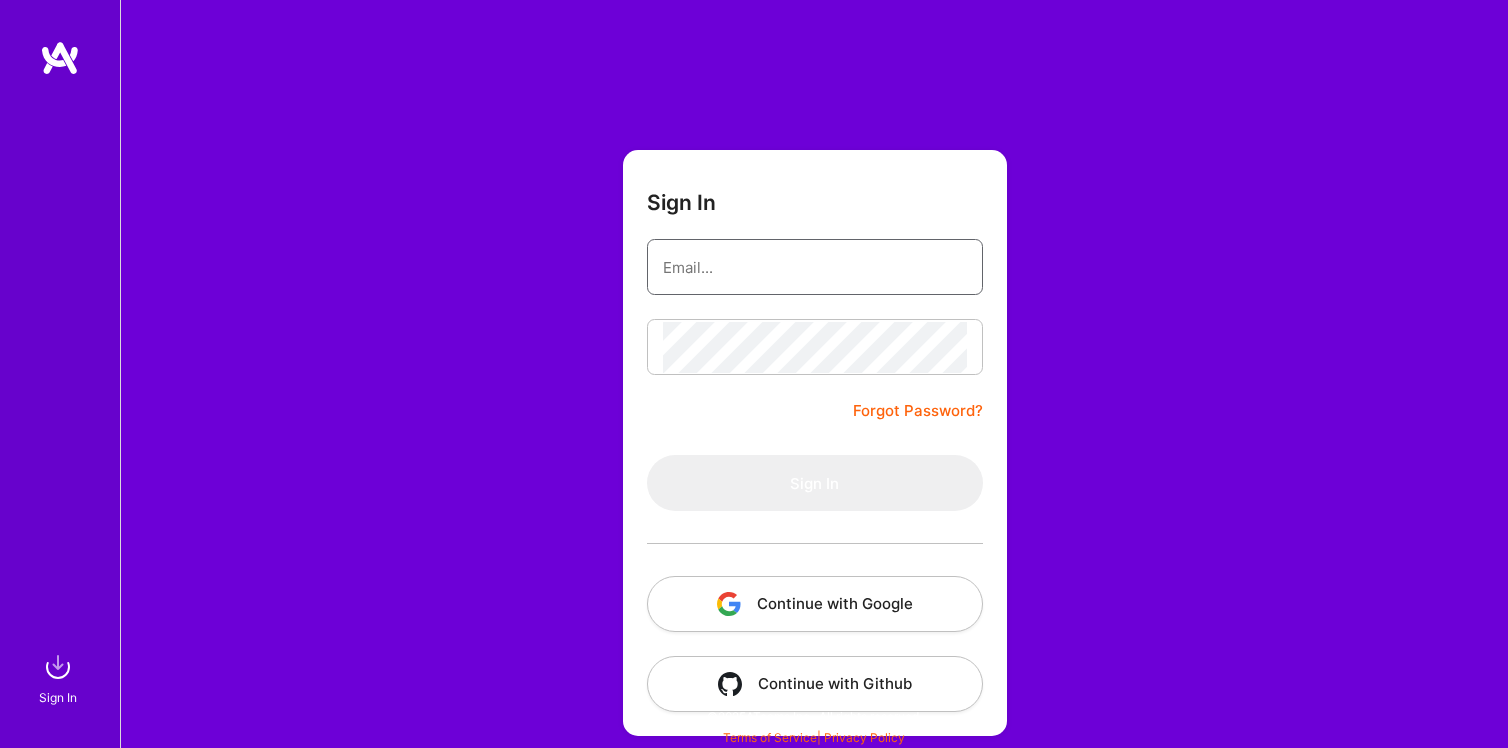 type on "[DOMAIN_NAME][EMAIL_ADDRESS][DOMAIN_NAME]" 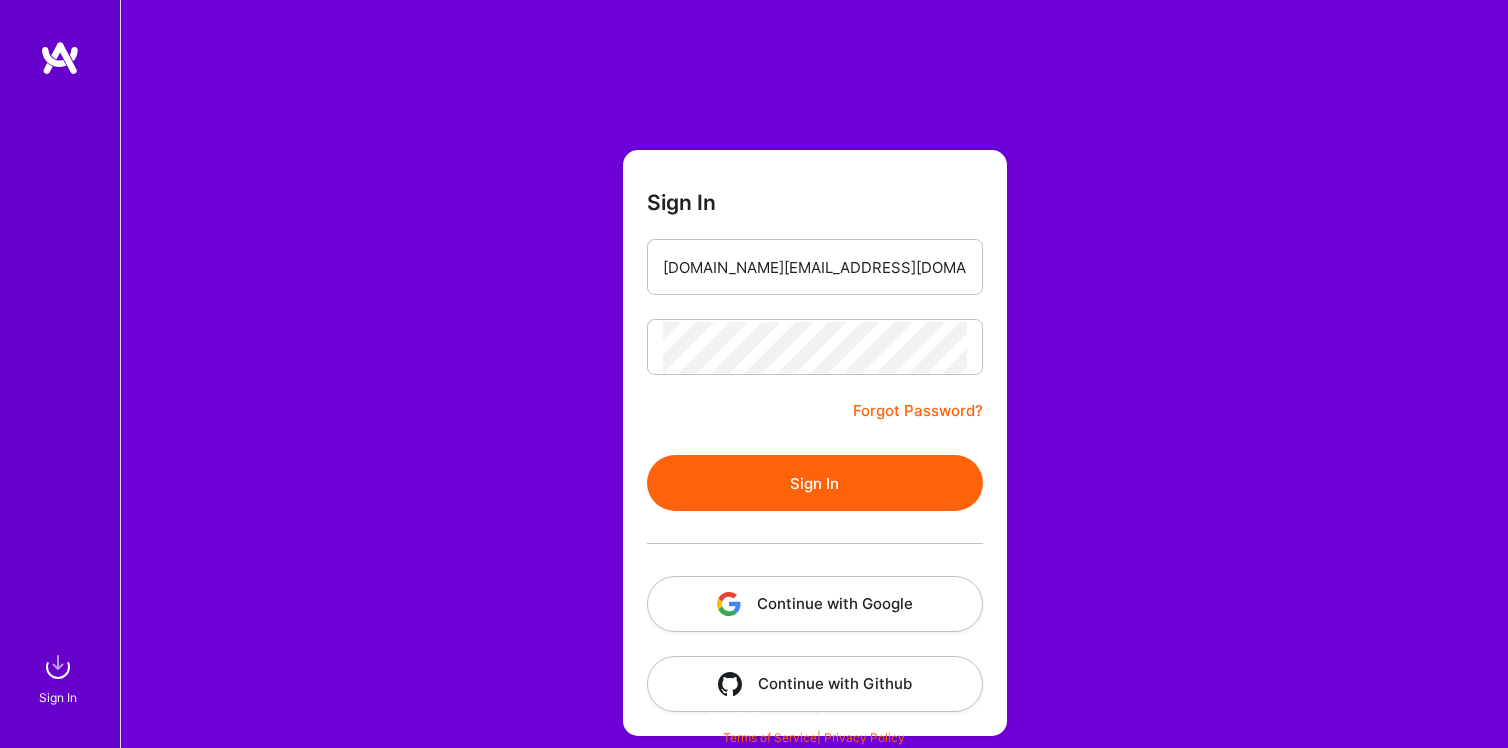 click on "Sign In" at bounding box center (815, 483) 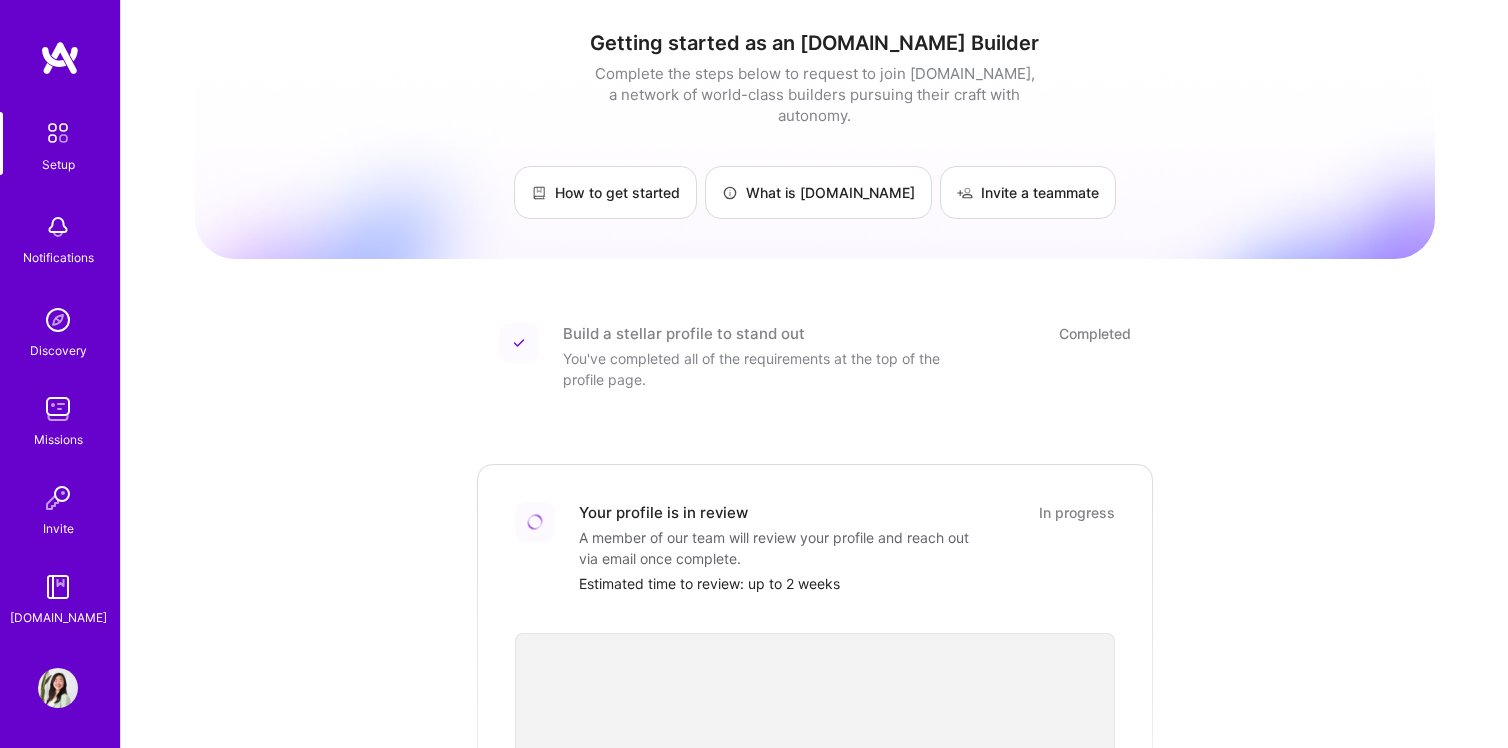 click at bounding box center [58, 688] 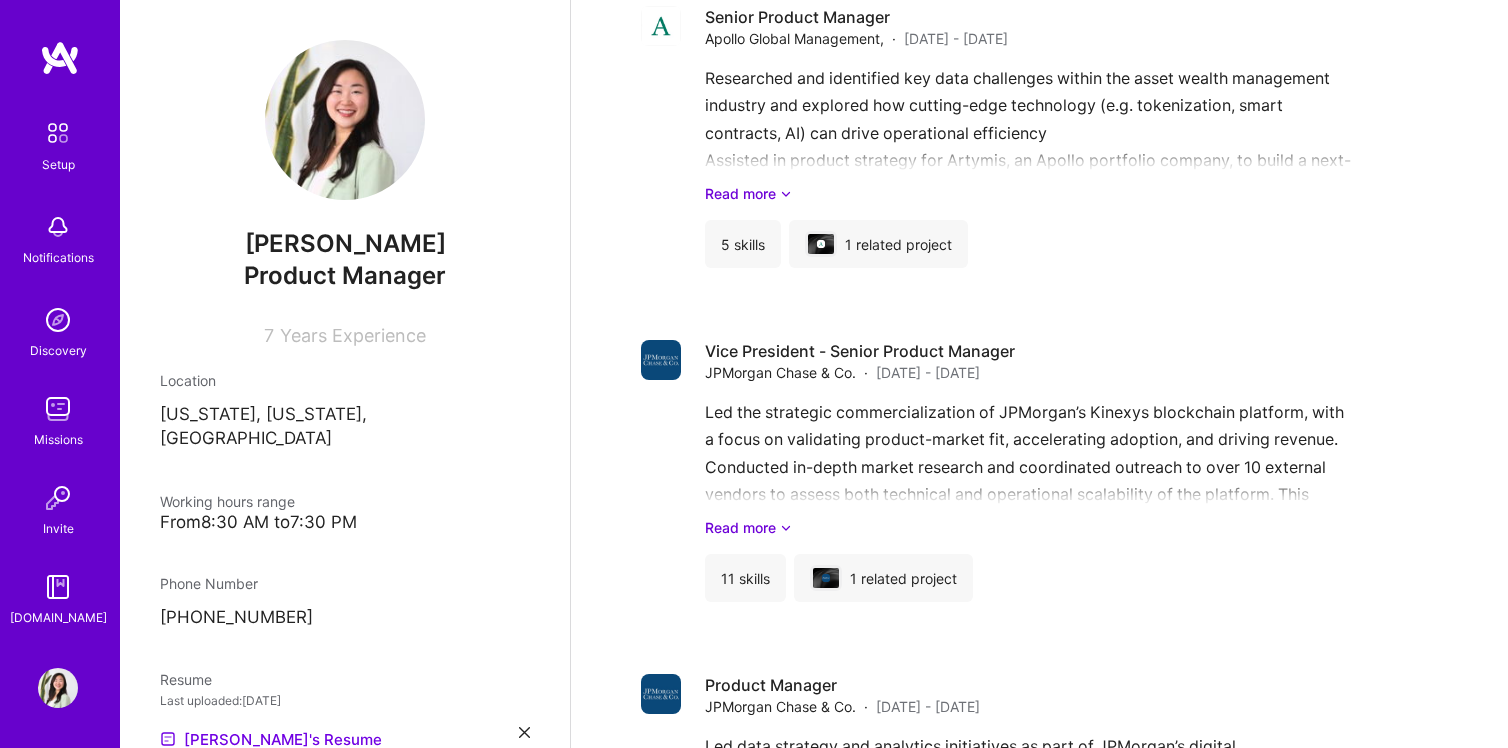 scroll, scrollTop: 1881, scrollLeft: 0, axis: vertical 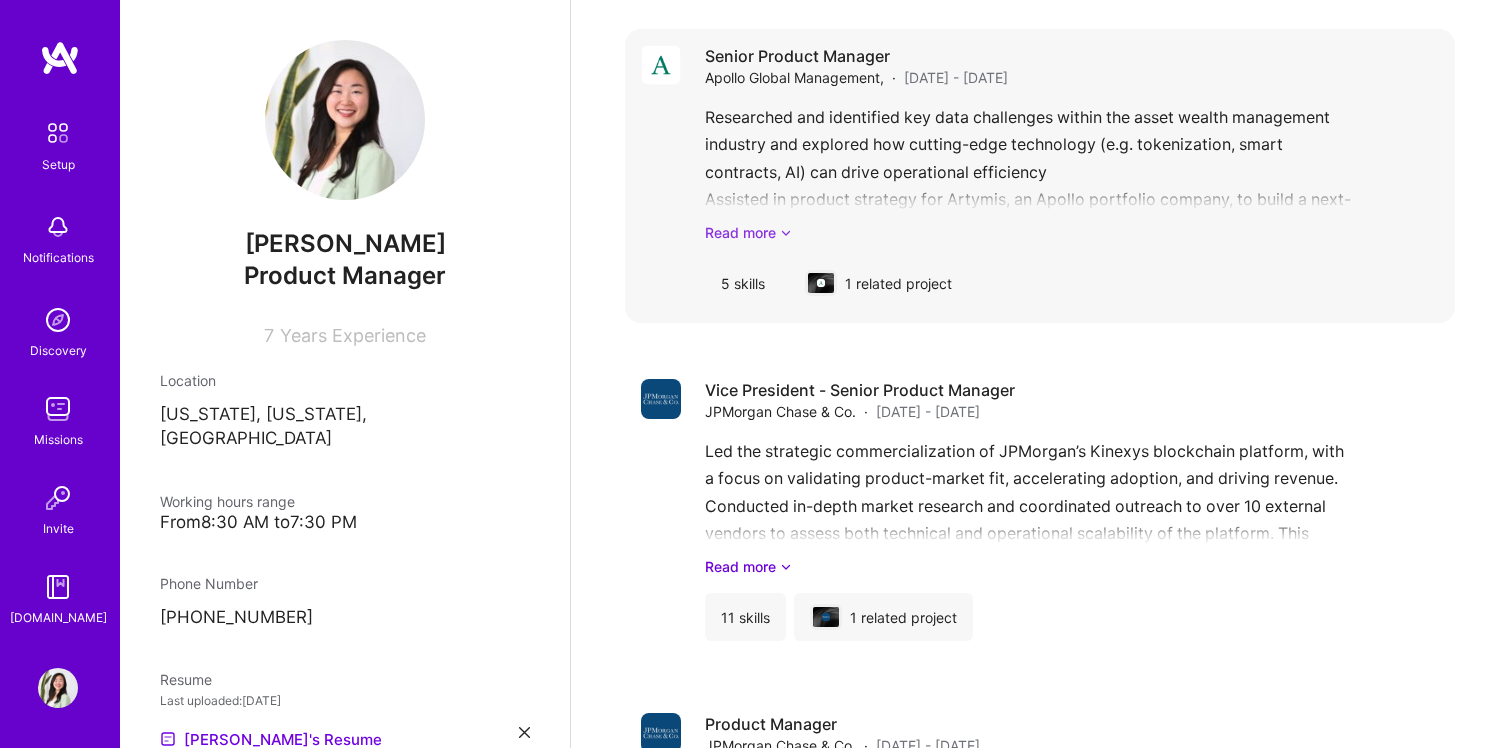 click on "Read more" at bounding box center (1072, 232) 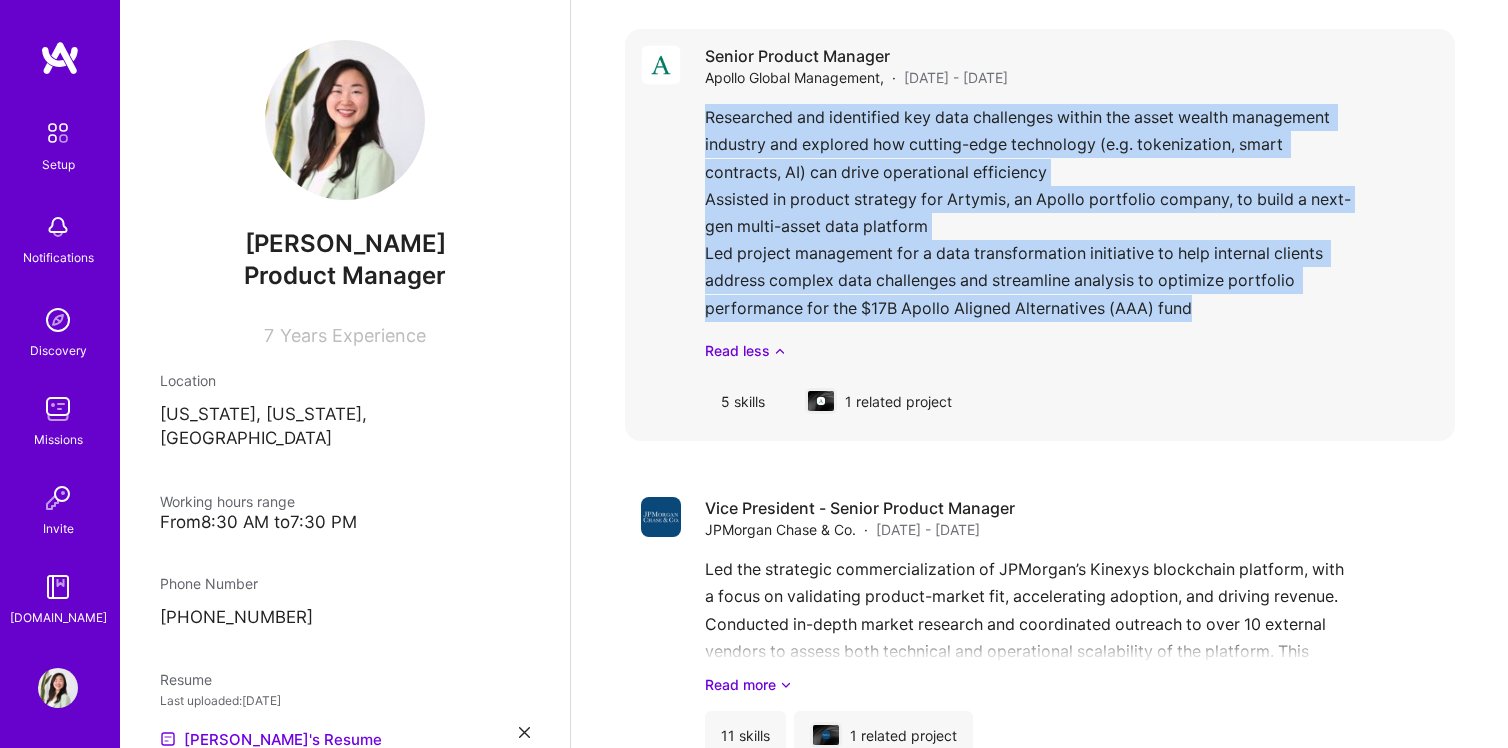 drag, startPoint x: 1209, startPoint y: 306, endPoint x: 704, endPoint y: 107, distance: 542.7946 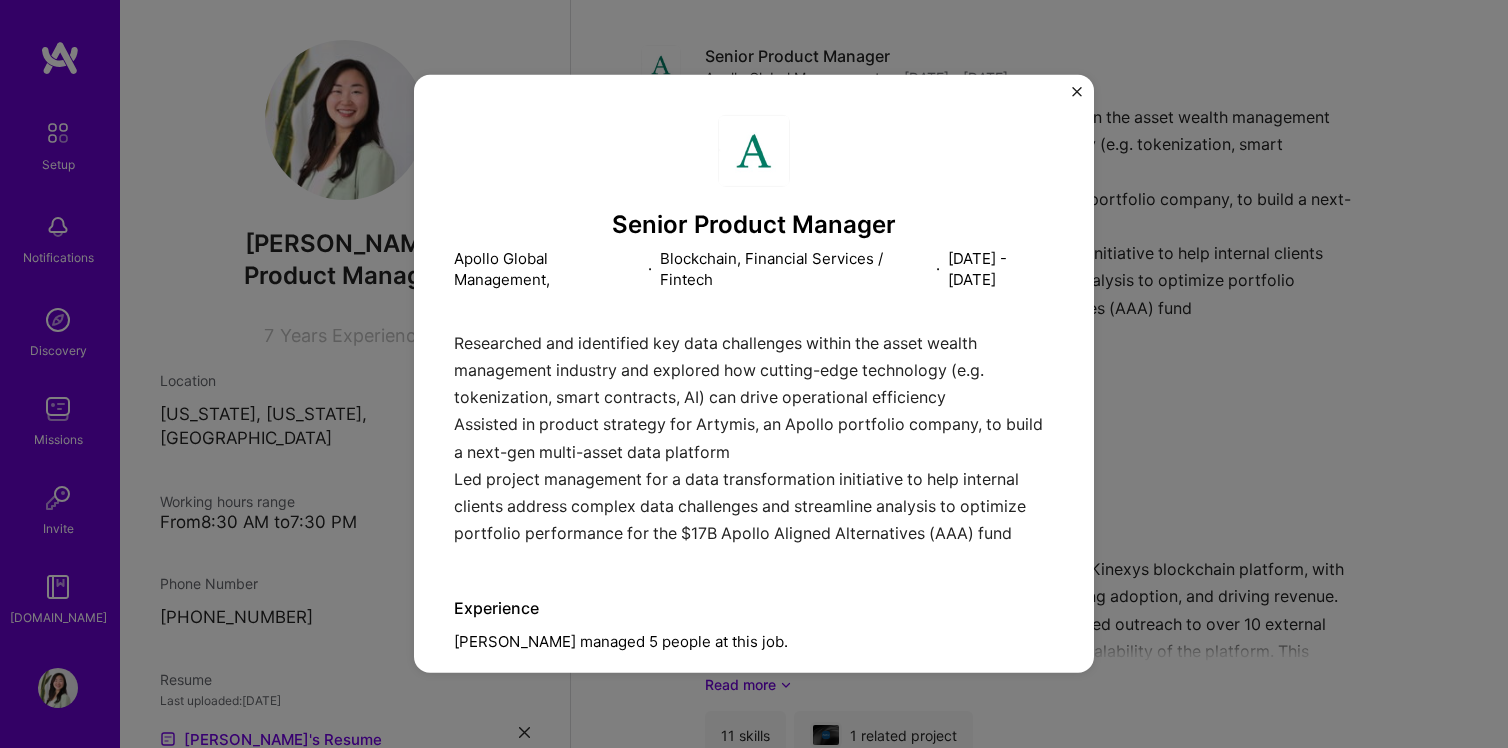 click on "Senior Product Manager Apollo Global Management,   ·     Blockchain, Financial Services / Fintech     ·   [DATE] - [DATE]   Researched and identified key data challenges within the asset wealth management industry and explored how cutting-edge technology (e.g. tokenization, smart contracts, AI) can drive operational efficiency Assisted in product strategy for Artymis, an Apollo portfolio company, to build a next-gen multi-asset data platform Led project management for a data transformation initiative to help internal clients address complex data challenges and streamline analysis to optimize portfolio performance for the $17B [PERSON_NAME] Alternatives (AAA) fund Experience [PERSON_NAME] managed 5 people at this job. Skills used Data Analysis Data Modeling Data Visualization Product Design Product Strategy Related projects Strategic Data Transformation for [PERSON_NAME] Alternatives (AAA) Fund Apollo Global Management Open" at bounding box center [754, 374] 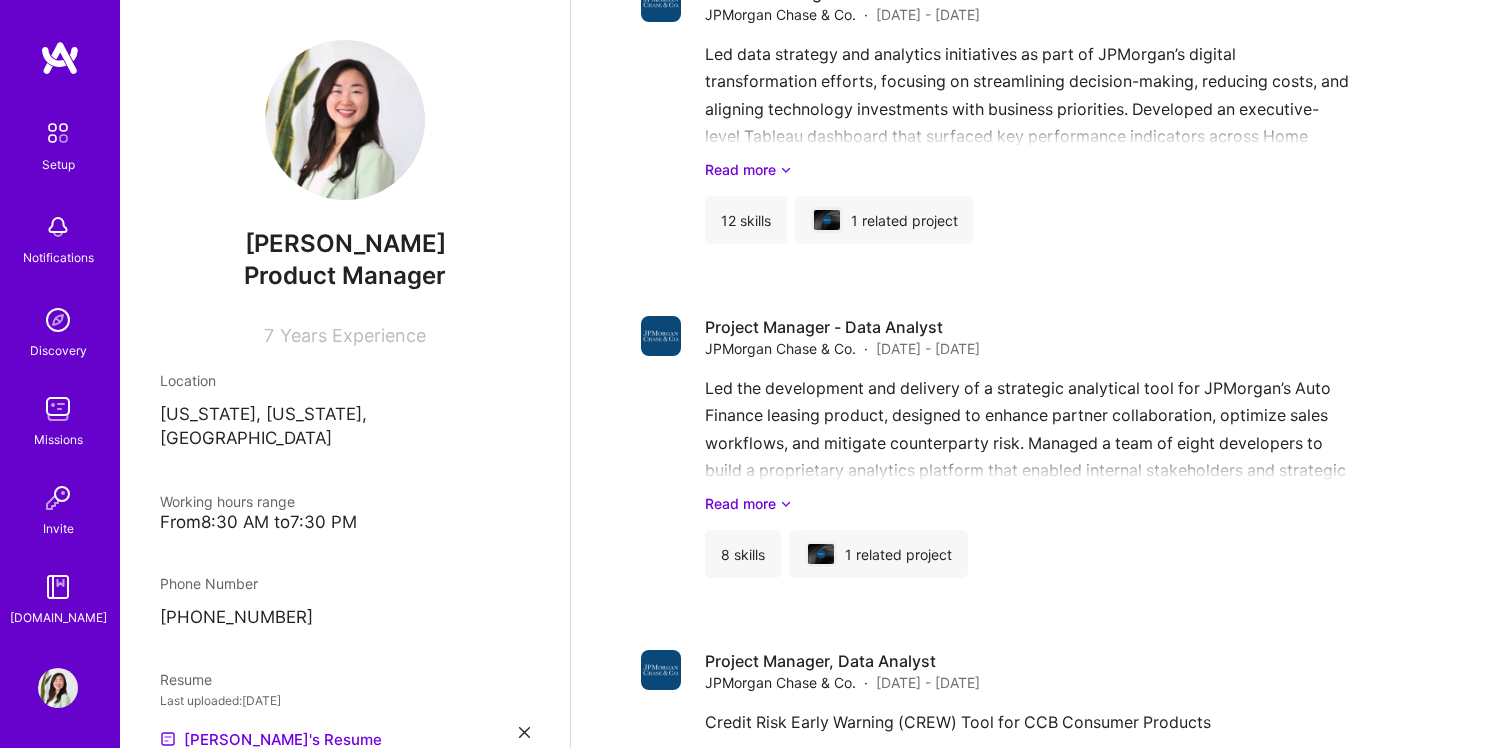 scroll, scrollTop: 2773, scrollLeft: 0, axis: vertical 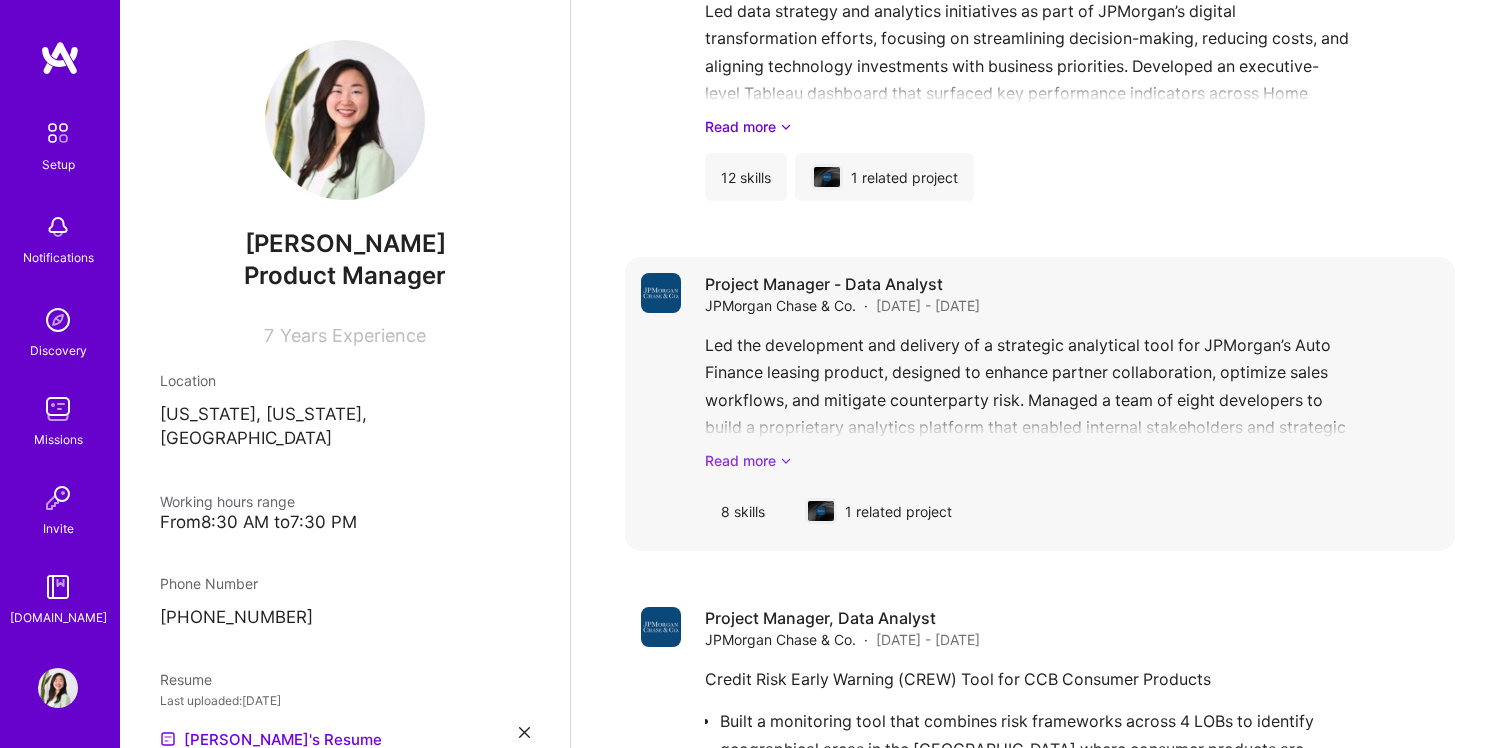 click on "Read more" at bounding box center (1072, 460) 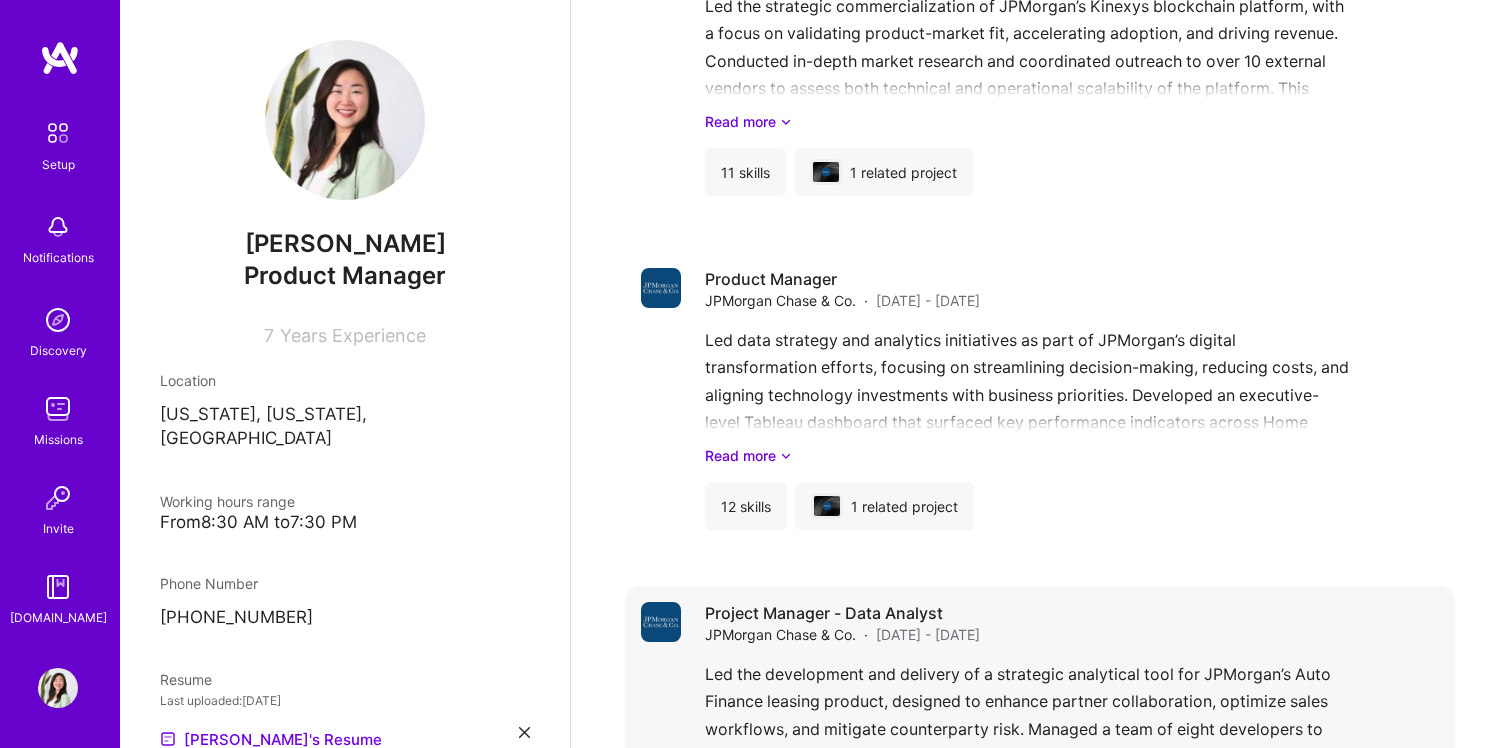 scroll, scrollTop: 2442, scrollLeft: 0, axis: vertical 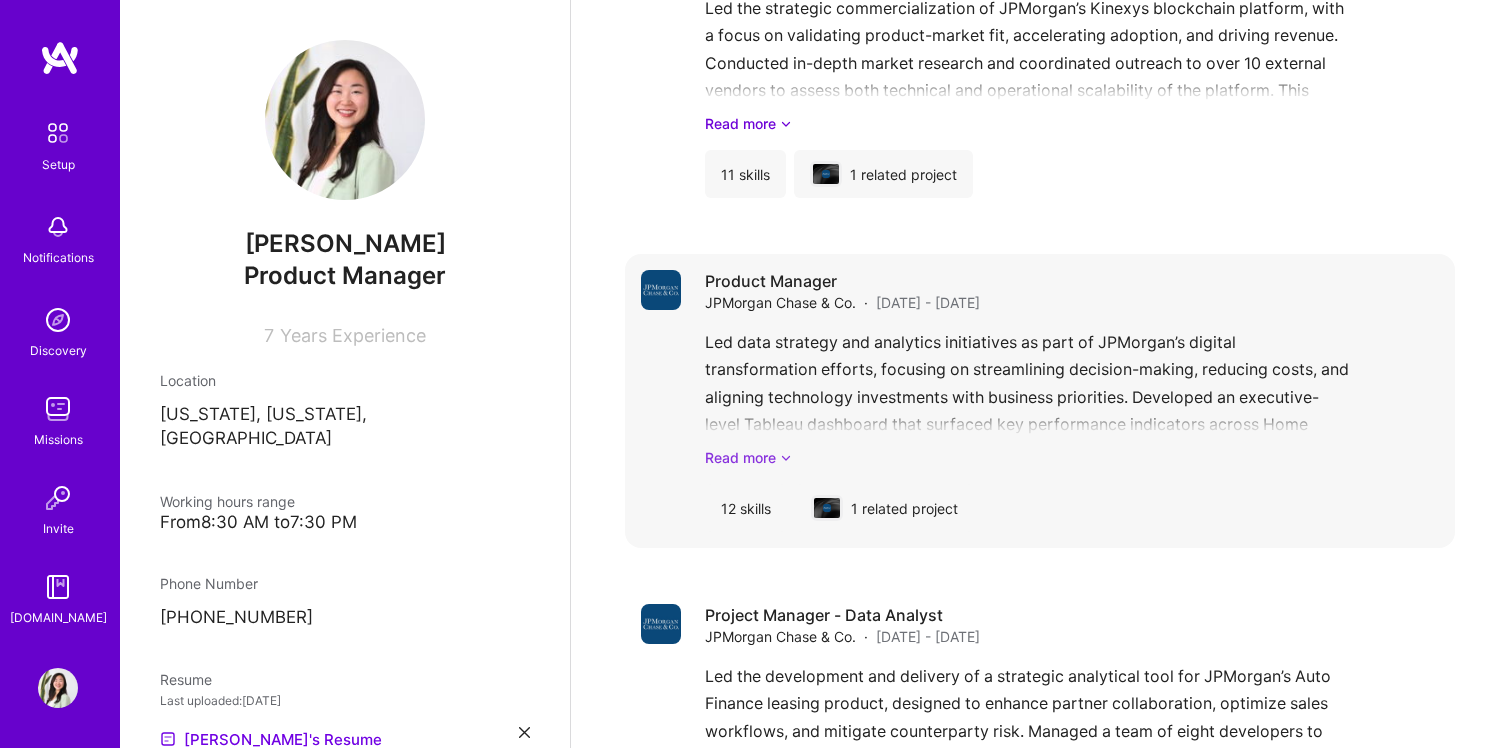 click on "Read more" at bounding box center (1072, 457) 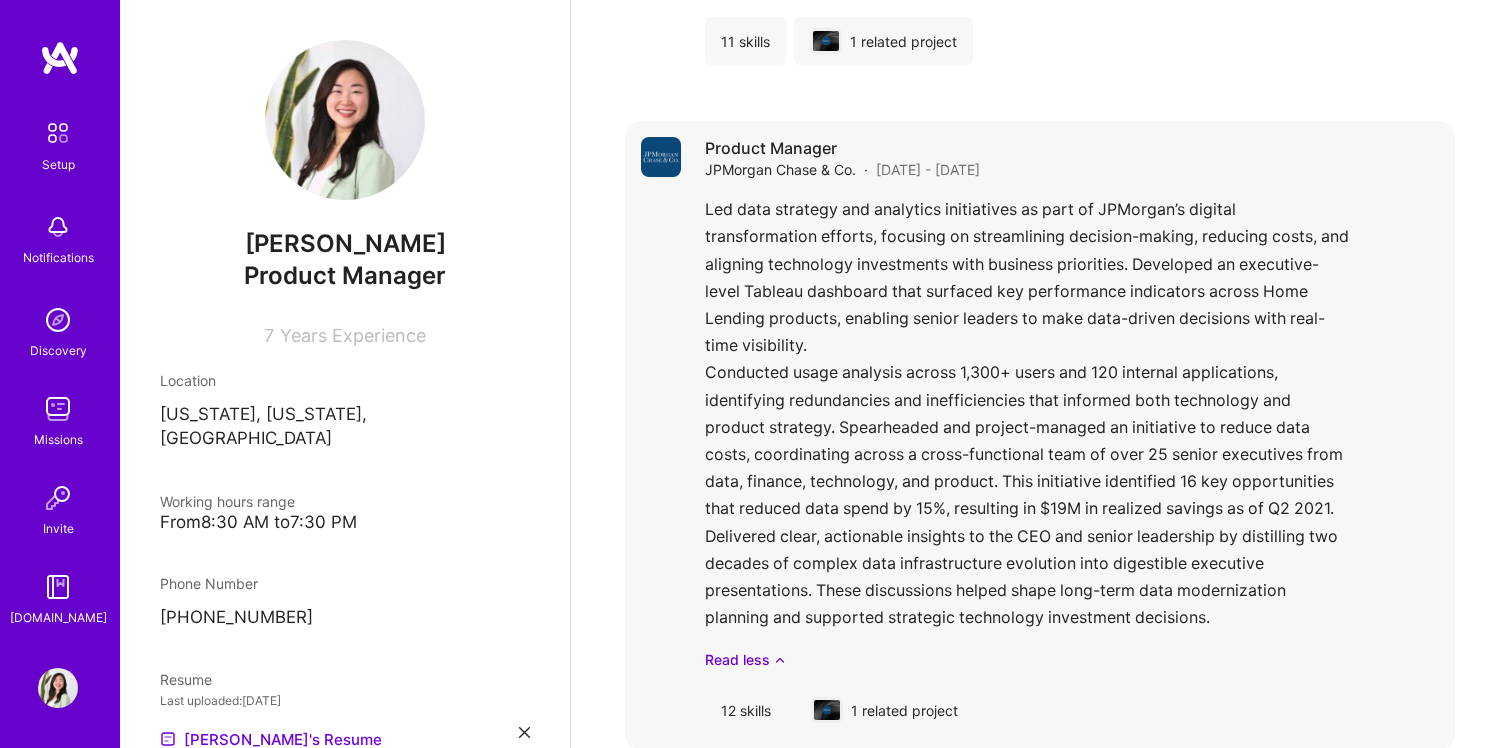 scroll, scrollTop: 2606, scrollLeft: 0, axis: vertical 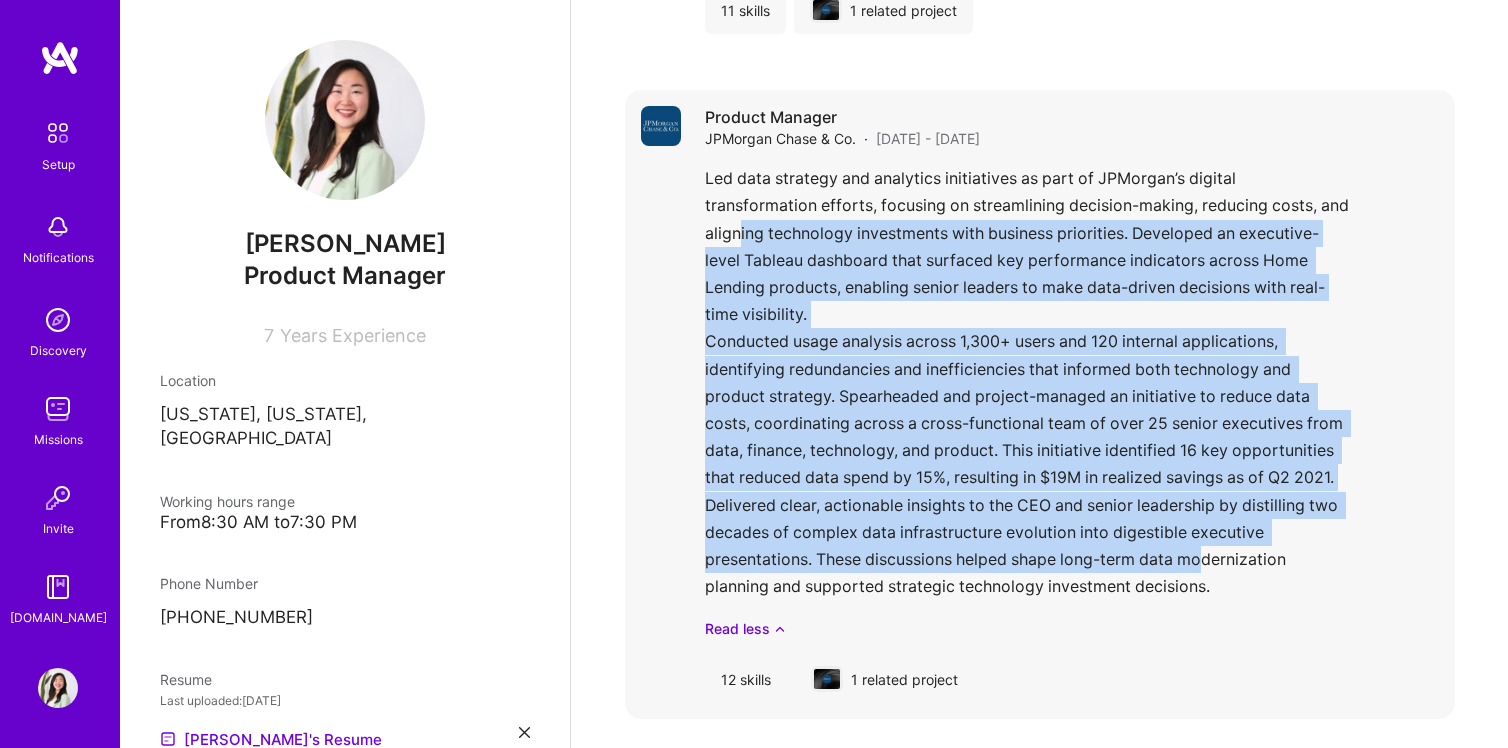 drag, startPoint x: 1210, startPoint y: 567, endPoint x: 774, endPoint y: 241, distance: 544.4006 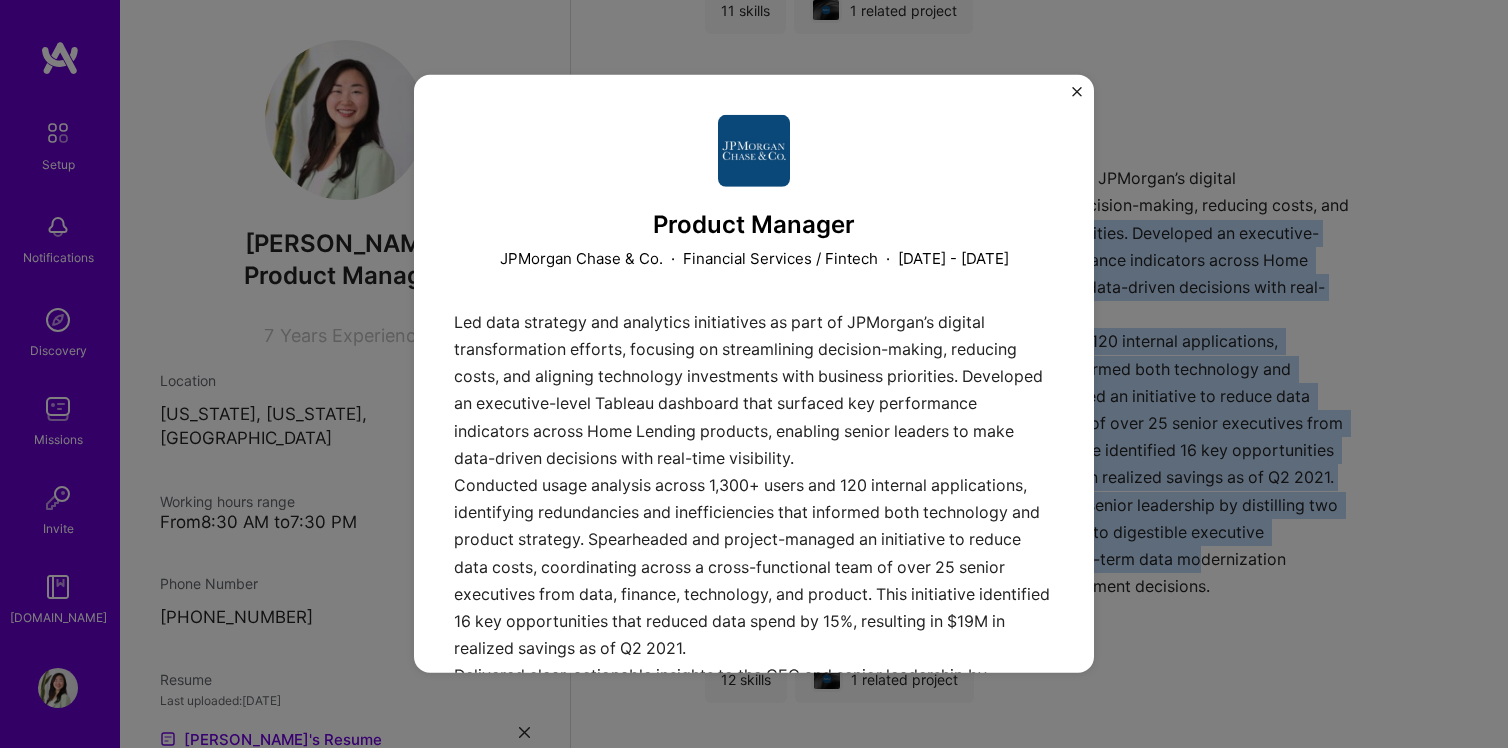 click at bounding box center (1077, 92) 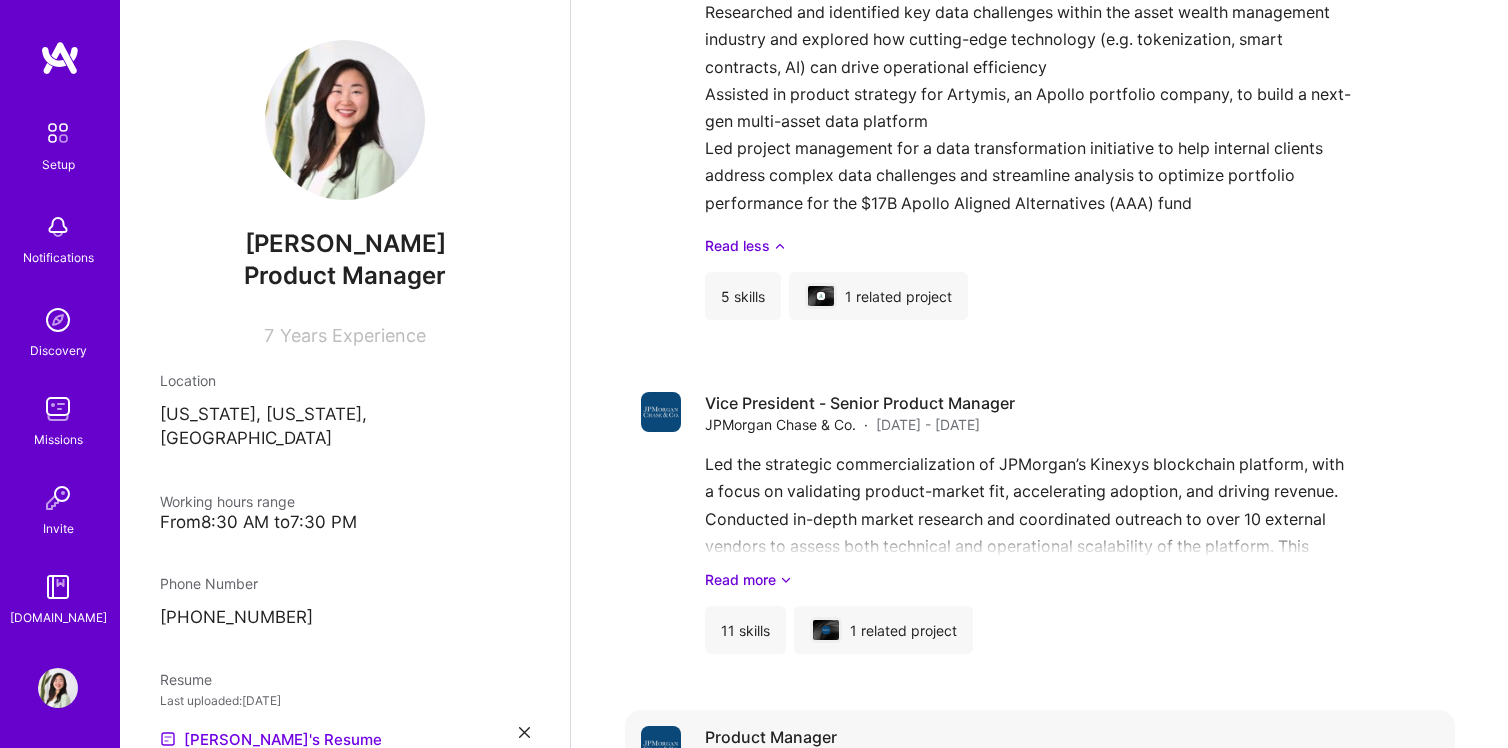 scroll, scrollTop: 1976, scrollLeft: 0, axis: vertical 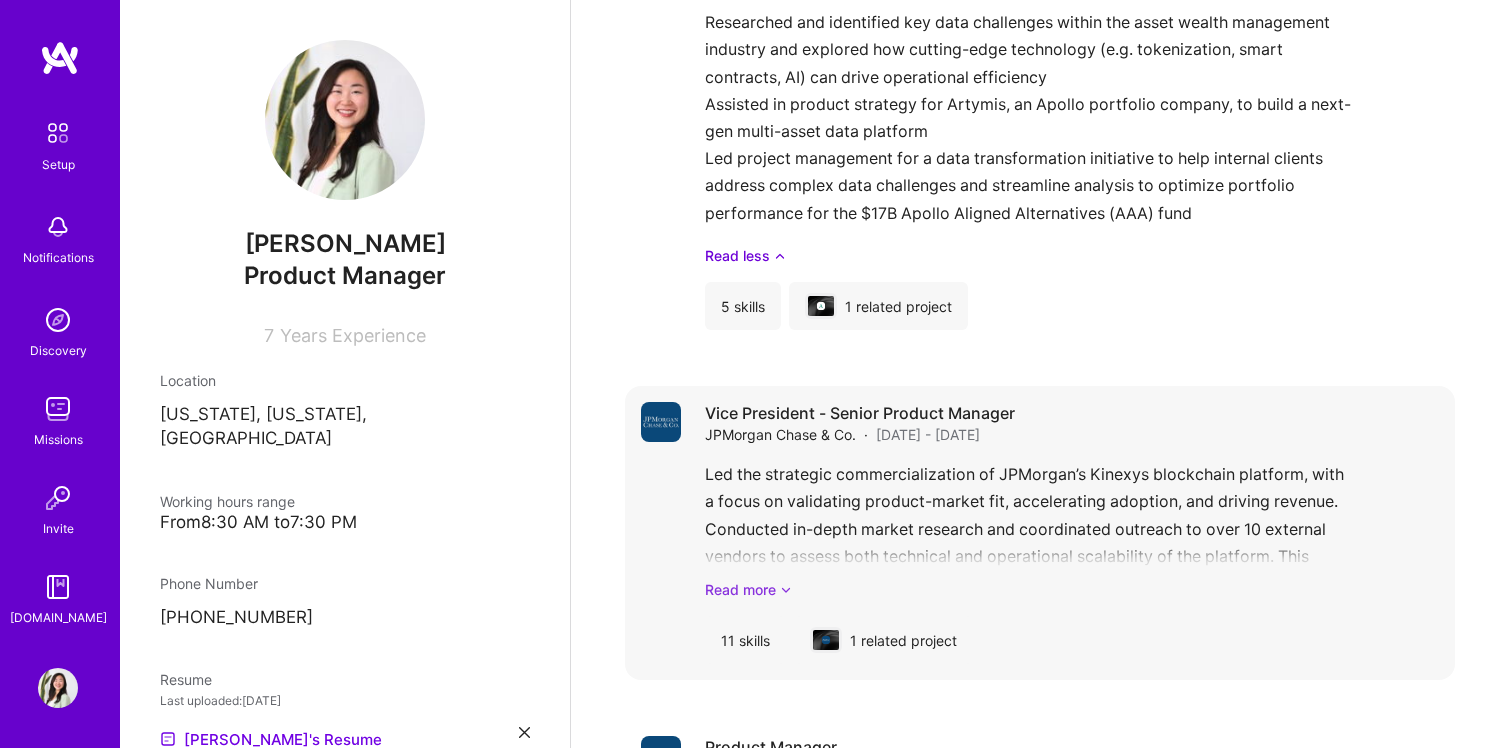 click on "Read more" at bounding box center [1072, 589] 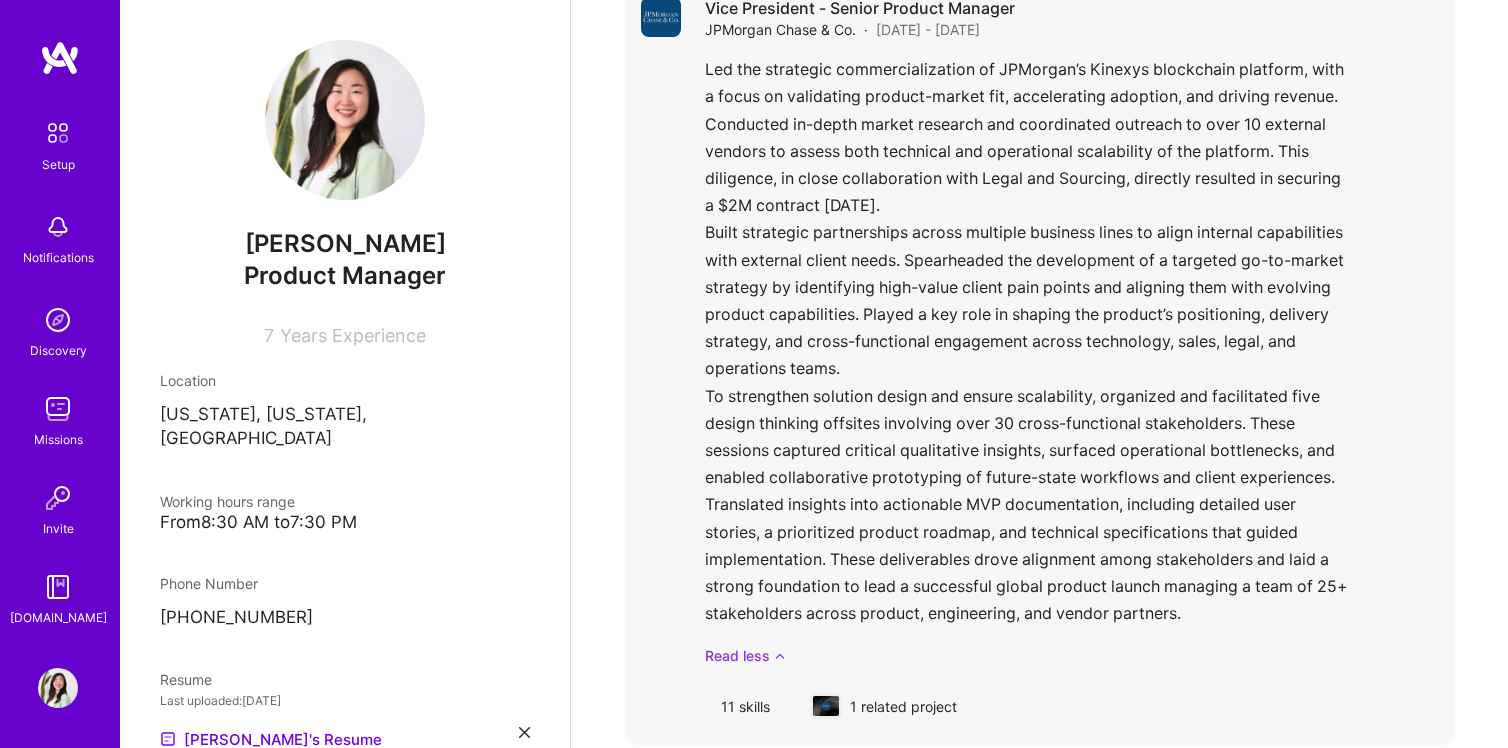 scroll, scrollTop: 2384, scrollLeft: 0, axis: vertical 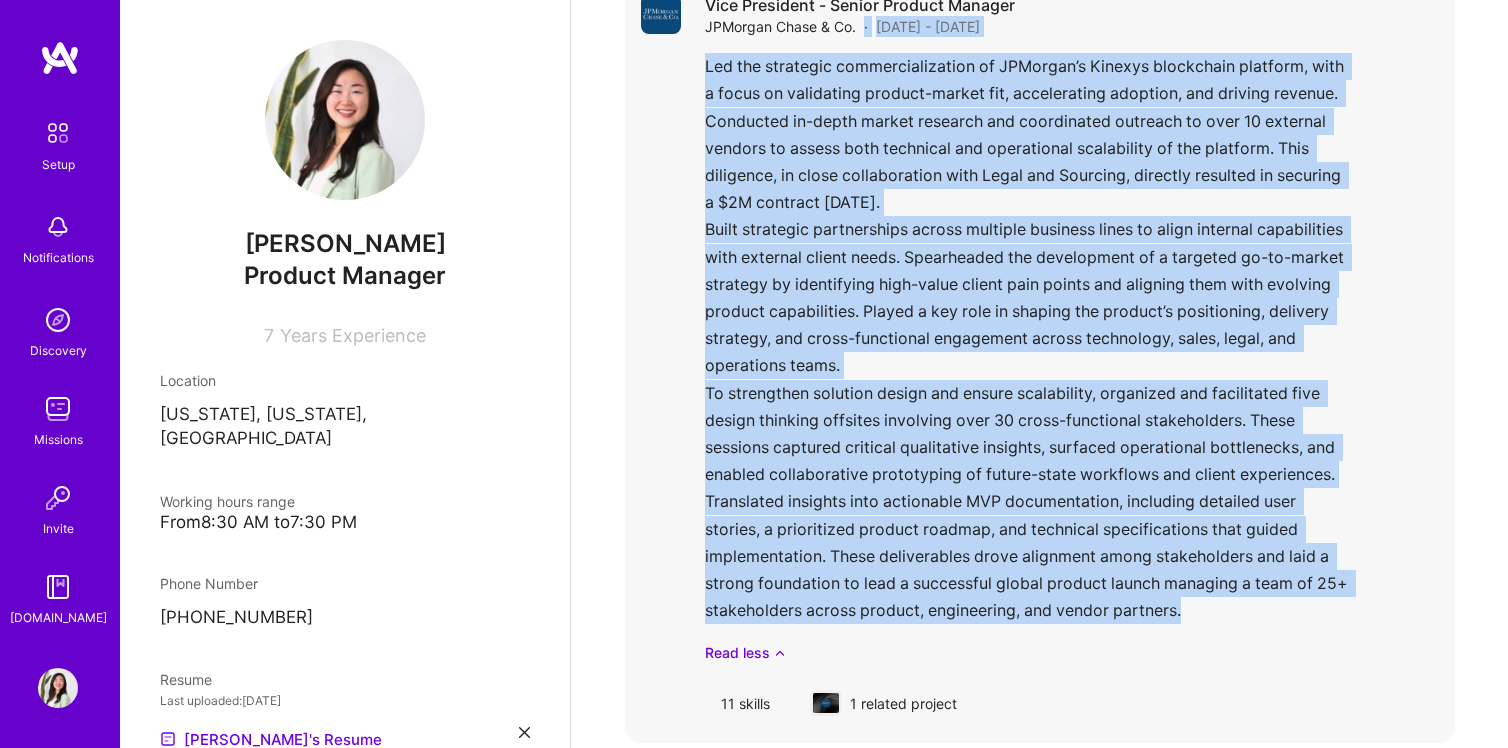 drag, startPoint x: 1238, startPoint y: 615, endPoint x: 707, endPoint y: 44, distance: 779.7448 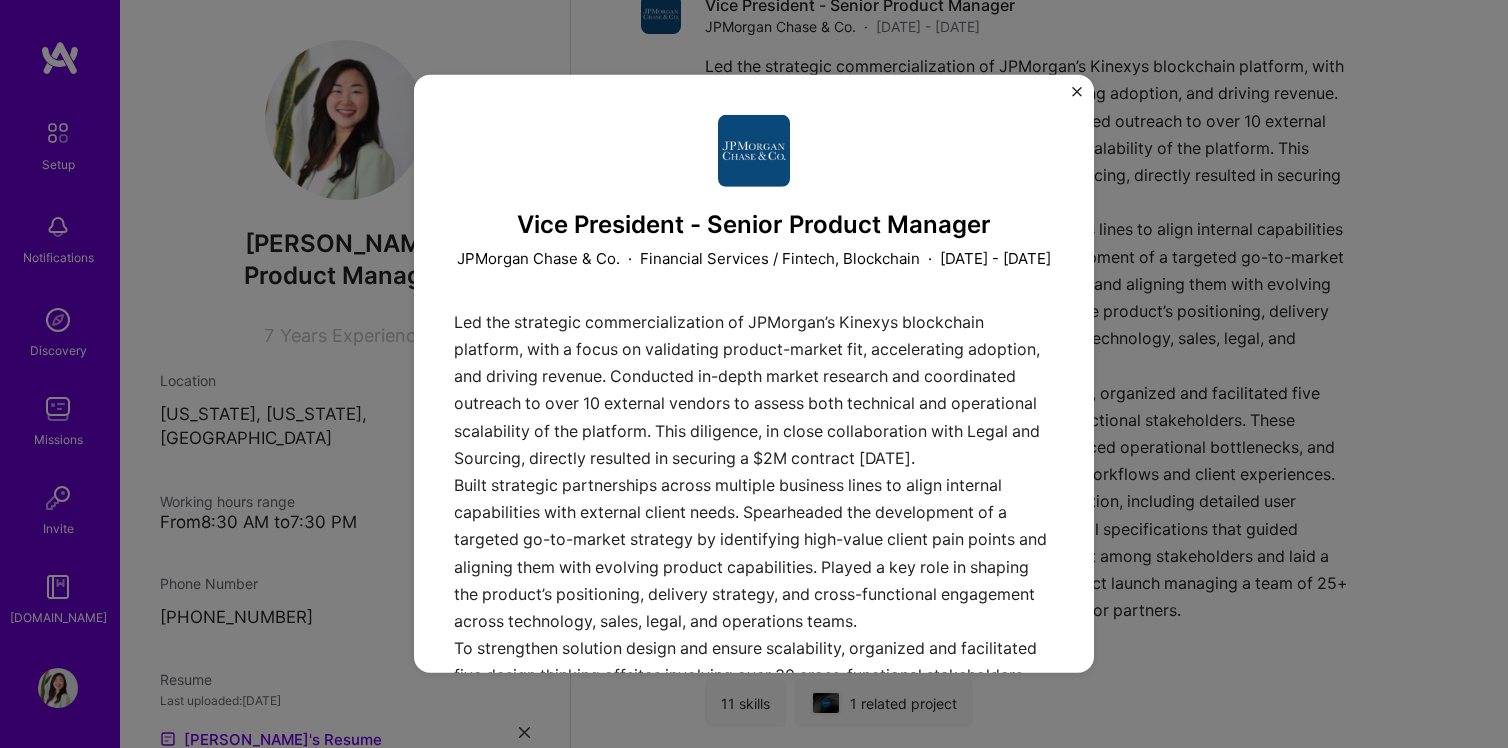 click on "Vice President - Senior Product Manager JPMorgan Chase & Co.   ·     Financial Services / Fintech, Blockchain     ·   [DATE] - [DATE]   Led the strategic commercialization of JPMorgan’s Kinexys blockchain platform, with a focus on validating product-market fit, accelerating adoption, and driving revenue. Conducted in-depth market research and coordinated outreach to over 10 external vendors to assess both technical and operational scalability of the platform. This diligence, in close collaboration with Legal and Sourcing, directly resulted in securing a $2M contract [DATE]. To strengthen solution design and ensure scalability, organized and facilitated five design thinking offsites involving over 30 cross-functional stakeholders. These sessions captured critical qualitative insights, surfaced operational bottlenecks, and enabled collaborative prototyping of future-state workflows and client experiences. Experience [PERSON_NAME] managed 25+ people and was involved from 0 -> 1 at this job. [GEOGRAPHIC_DATA]" at bounding box center (754, 374) 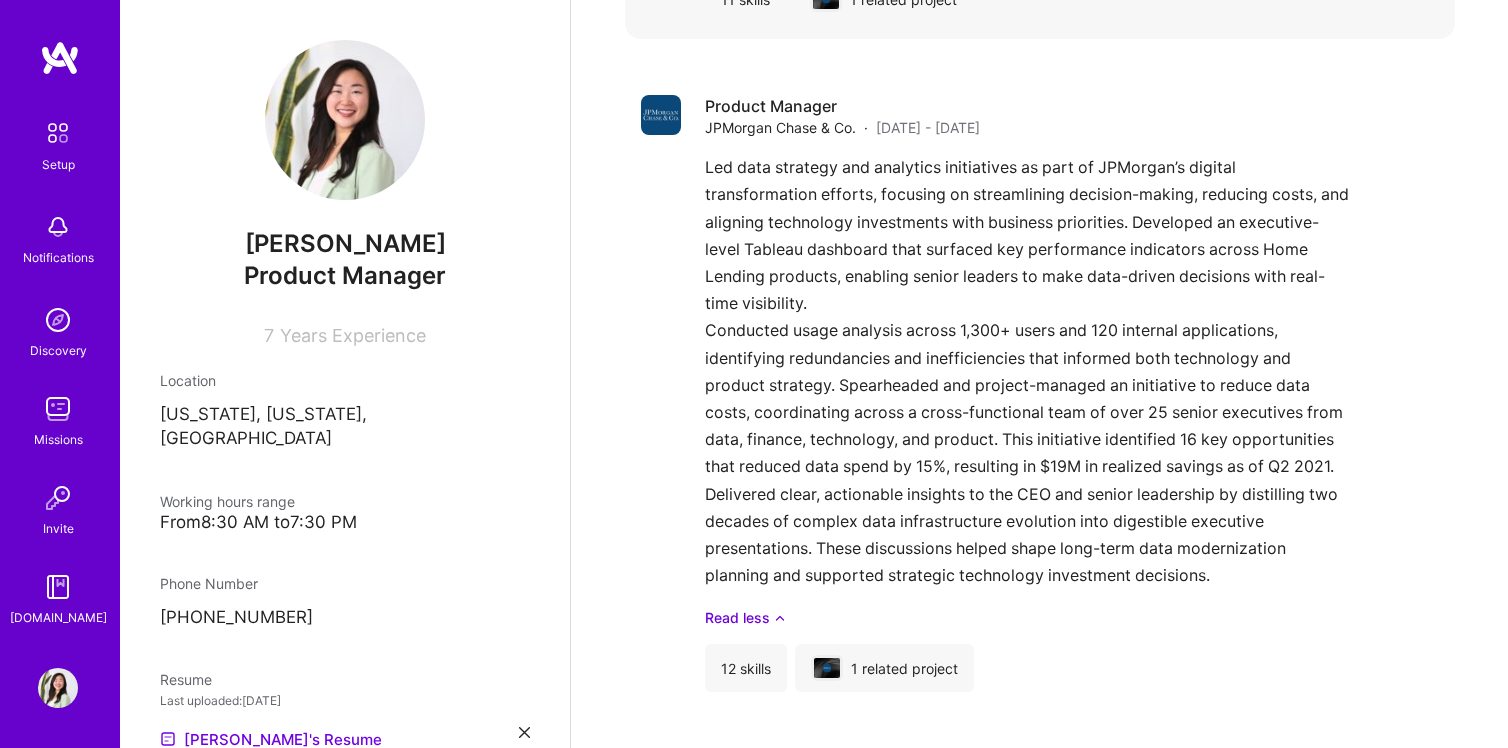 scroll, scrollTop: 3133, scrollLeft: 0, axis: vertical 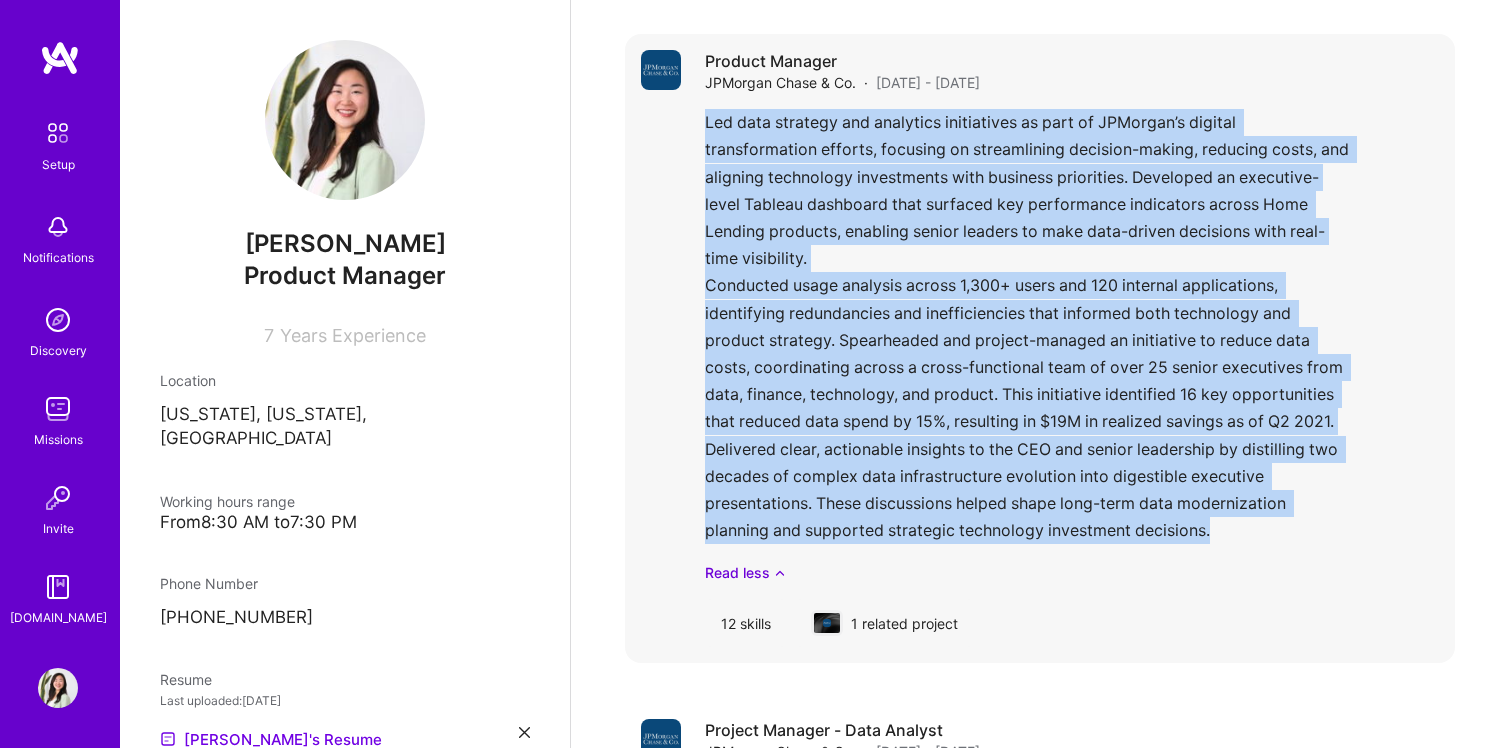 drag, startPoint x: 1217, startPoint y: 532, endPoint x: 708, endPoint y: 127, distance: 650.466 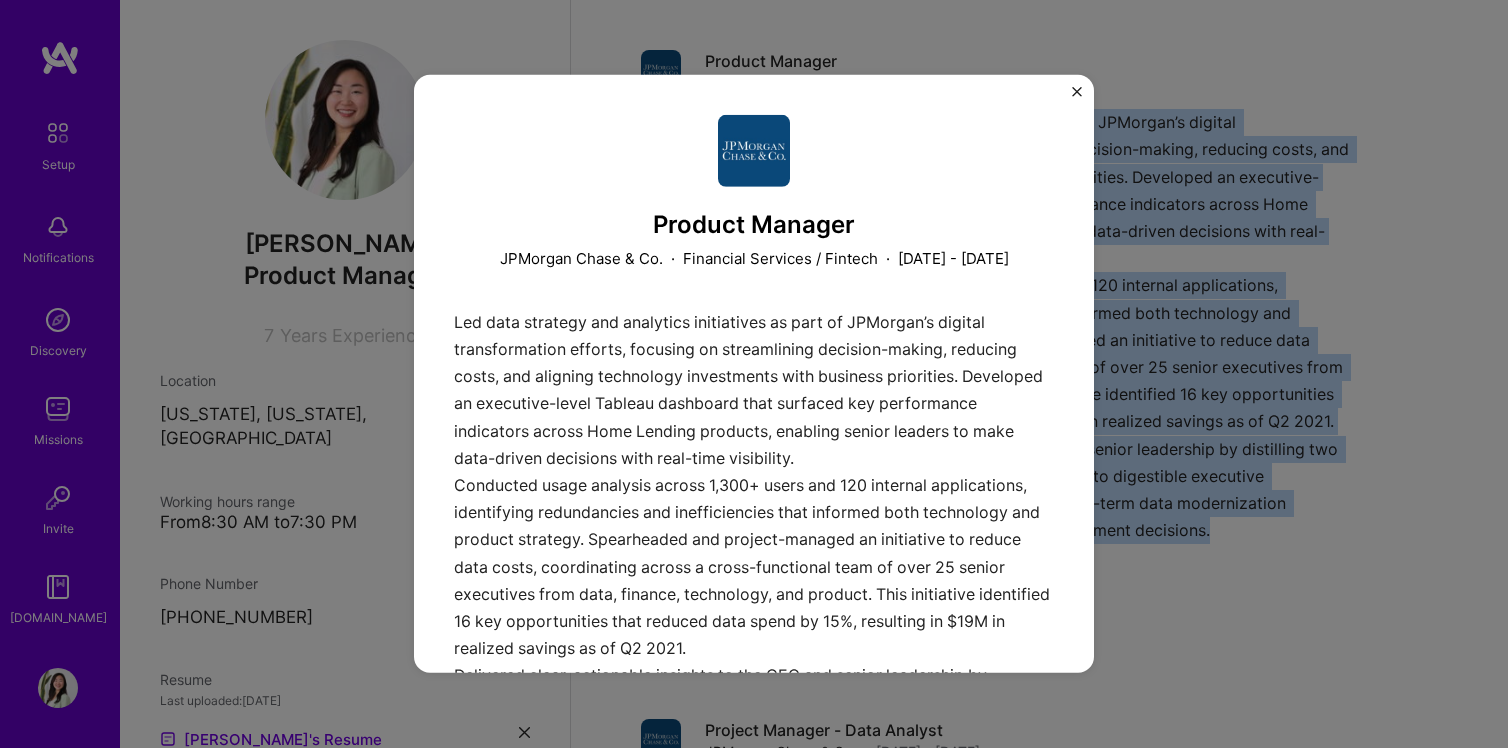 click at bounding box center [1077, 92] 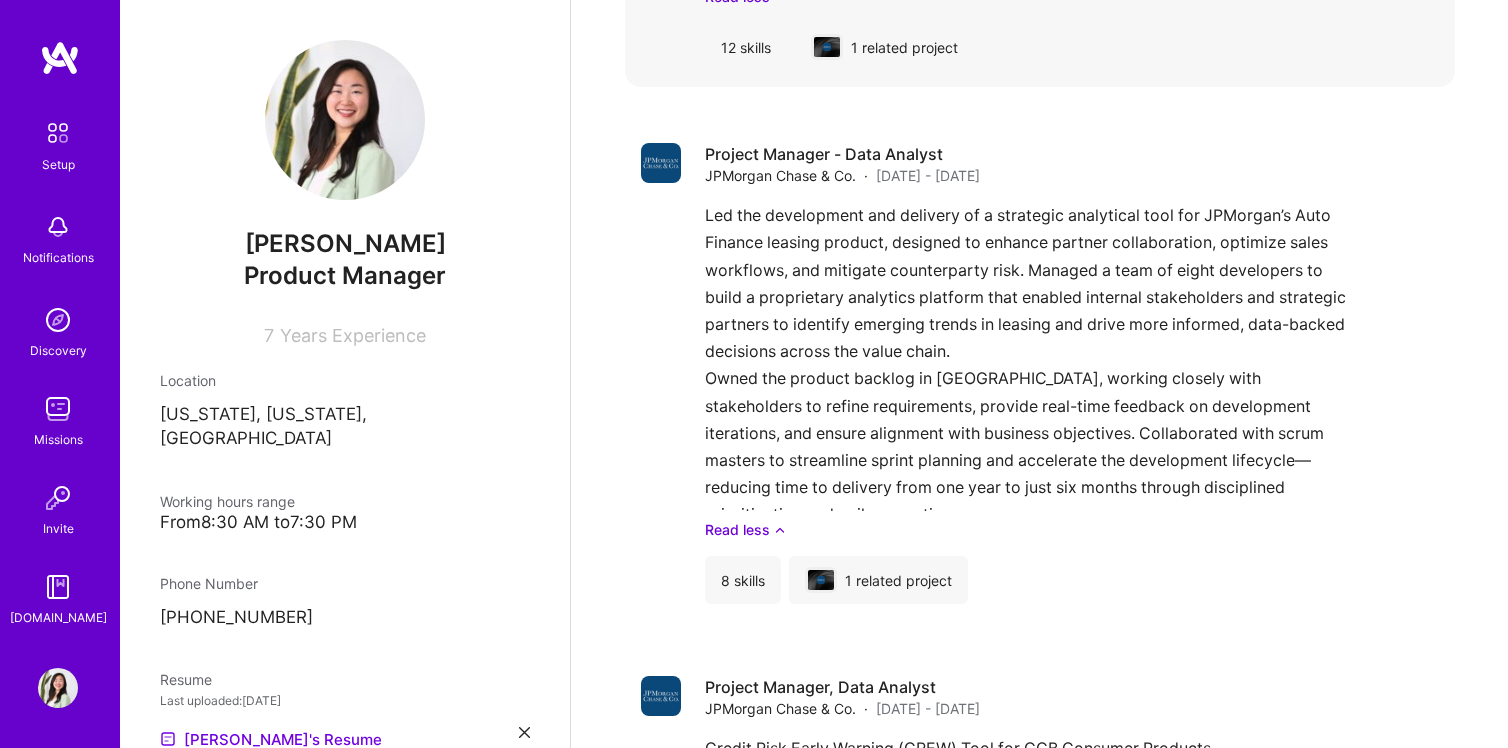 scroll, scrollTop: 3729, scrollLeft: 0, axis: vertical 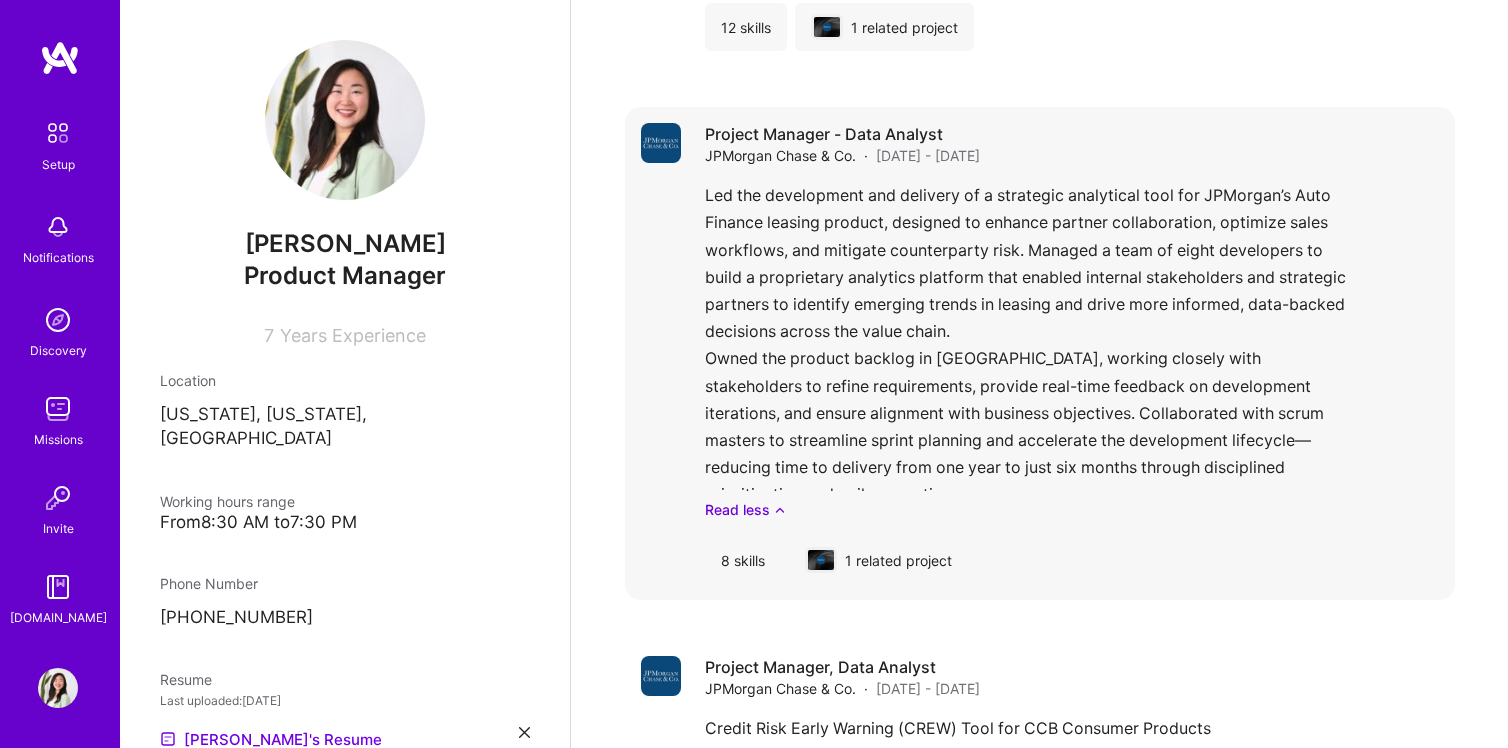 drag, startPoint x: 1358, startPoint y: 475, endPoint x: 1323, endPoint y: 467, distance: 35.902645 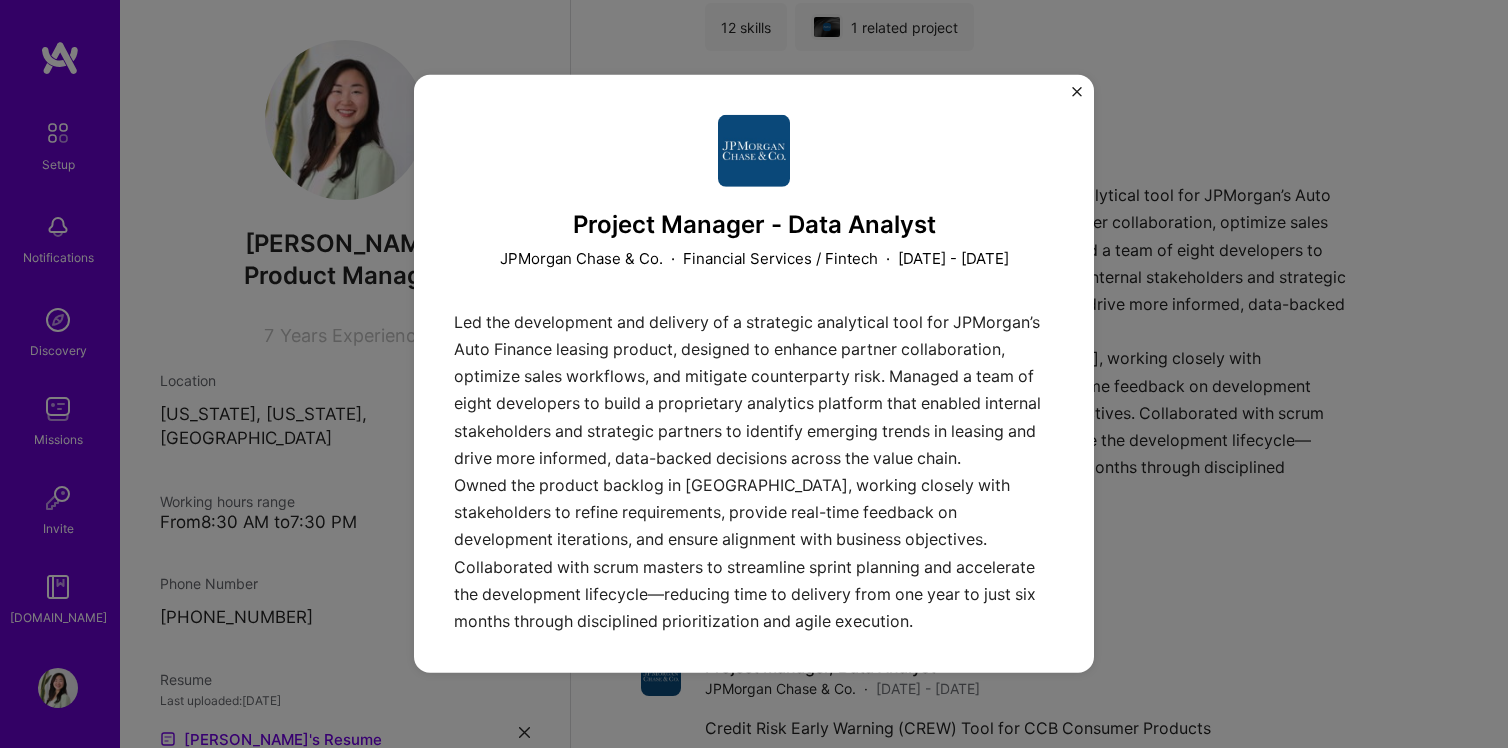 click at bounding box center [1077, 92] 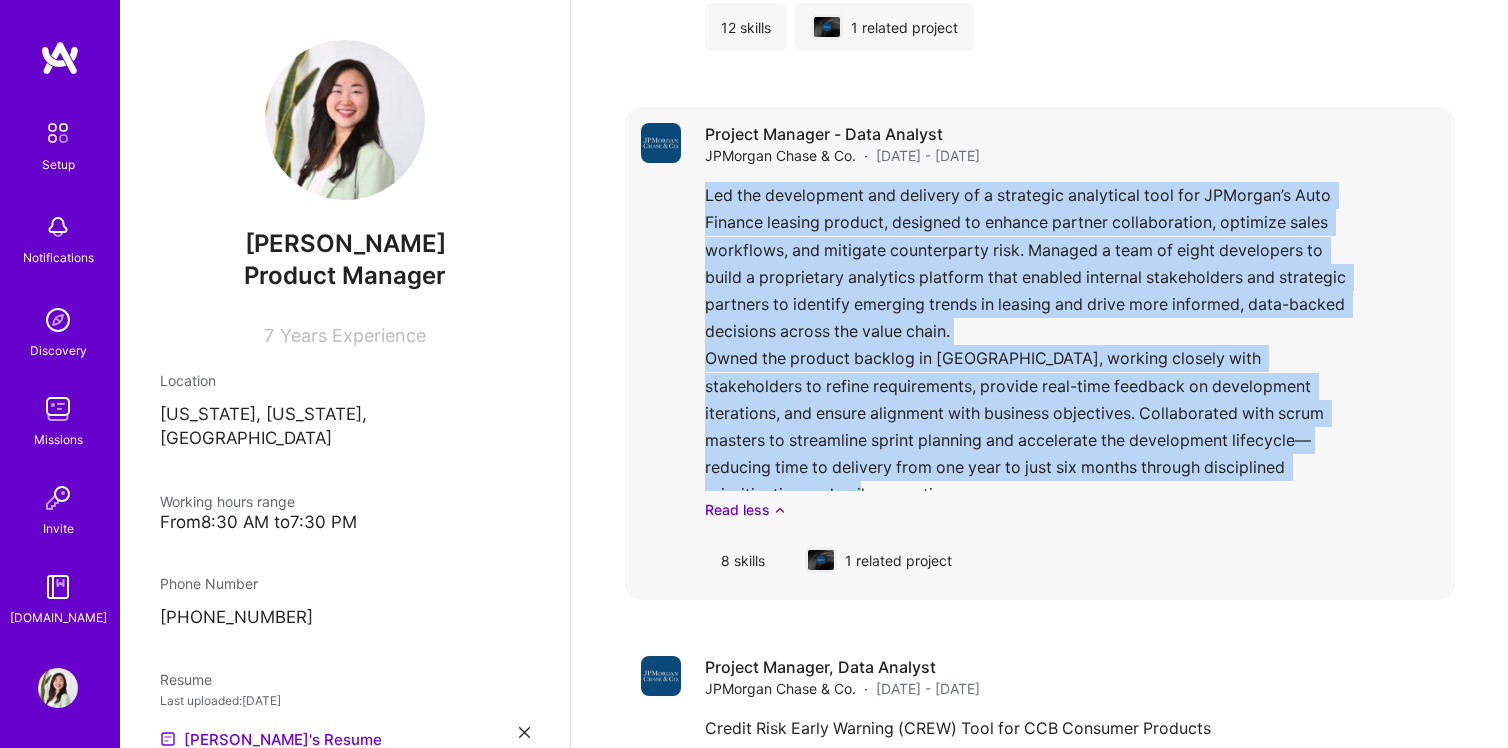 drag, startPoint x: 1353, startPoint y: 462, endPoint x: 699, endPoint y: 202, distance: 703.7869 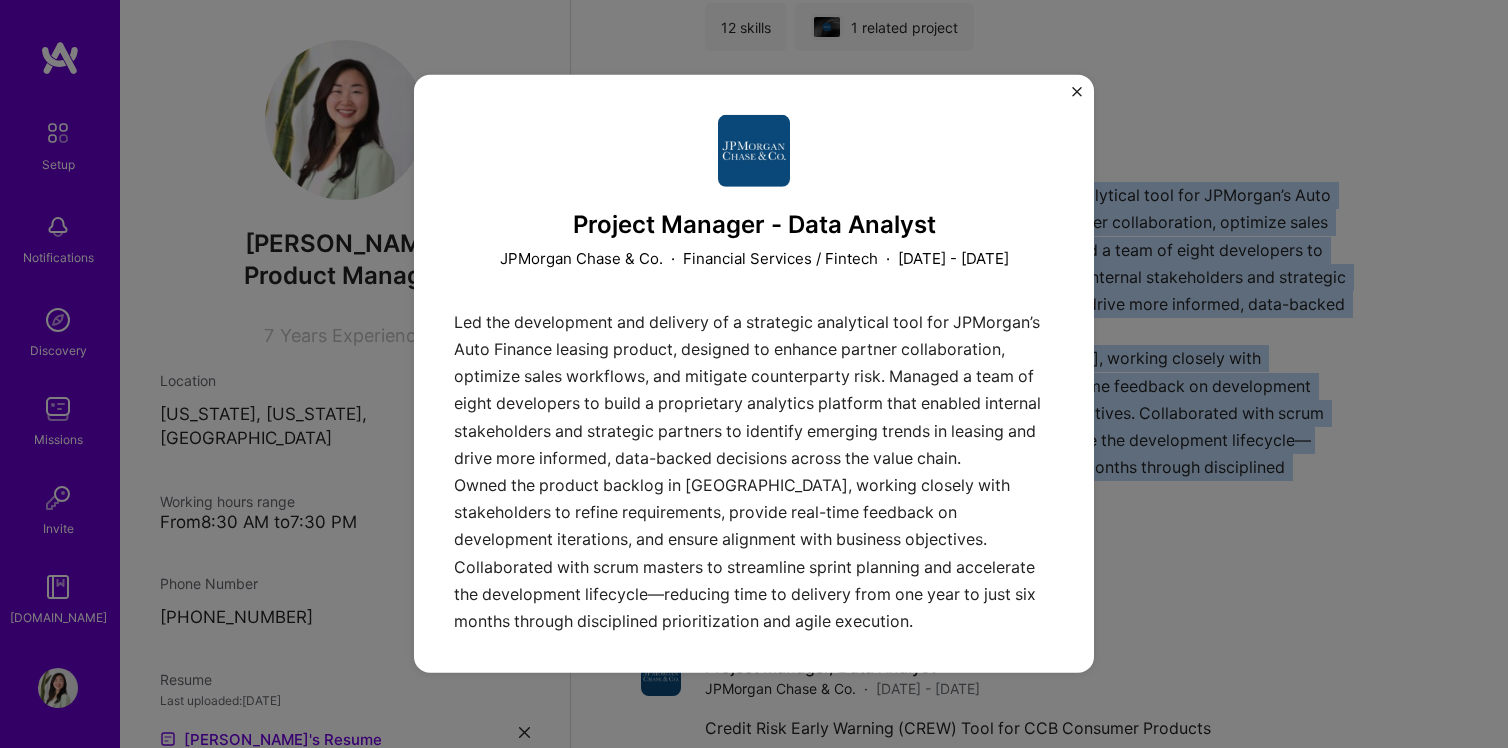 scroll, scrollTop: 3741, scrollLeft: 0, axis: vertical 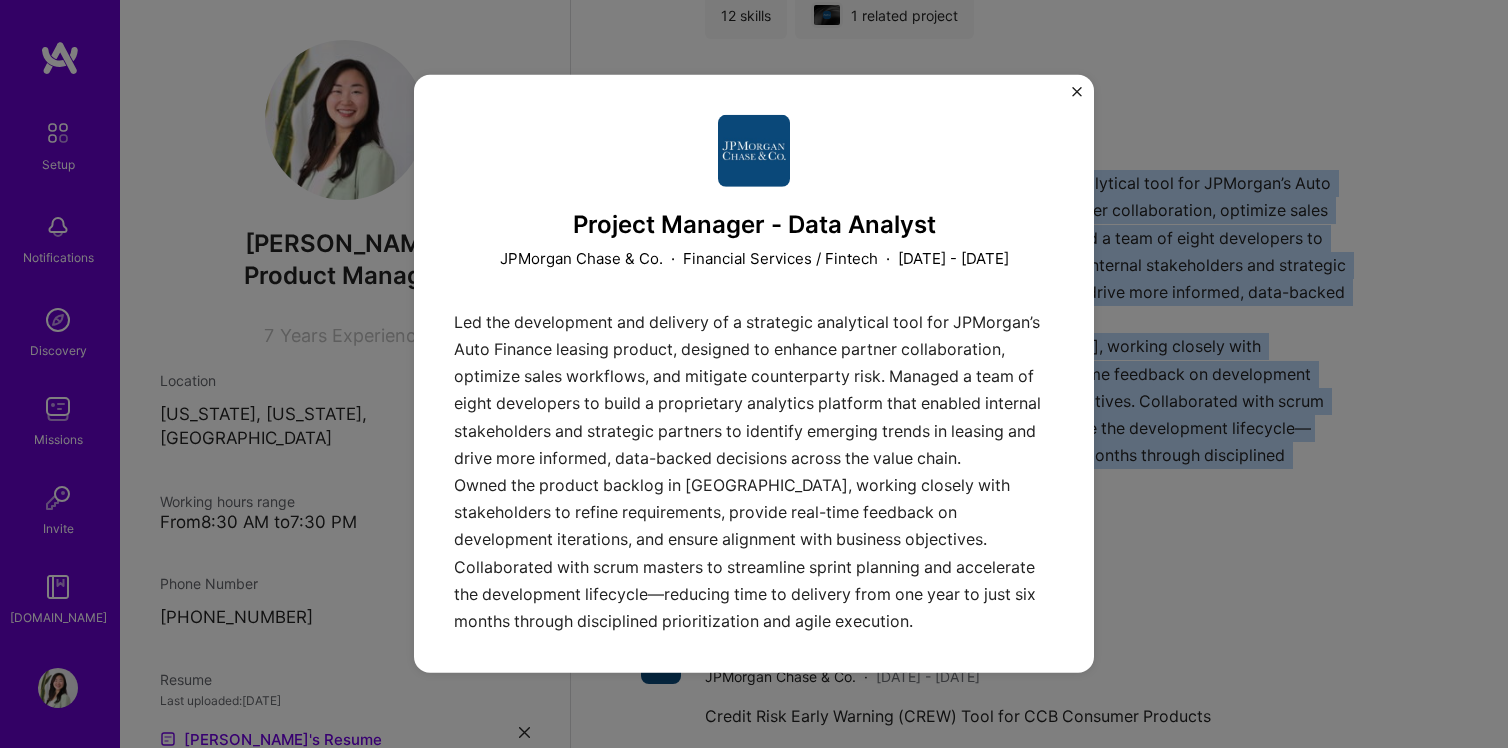 click at bounding box center (1077, 92) 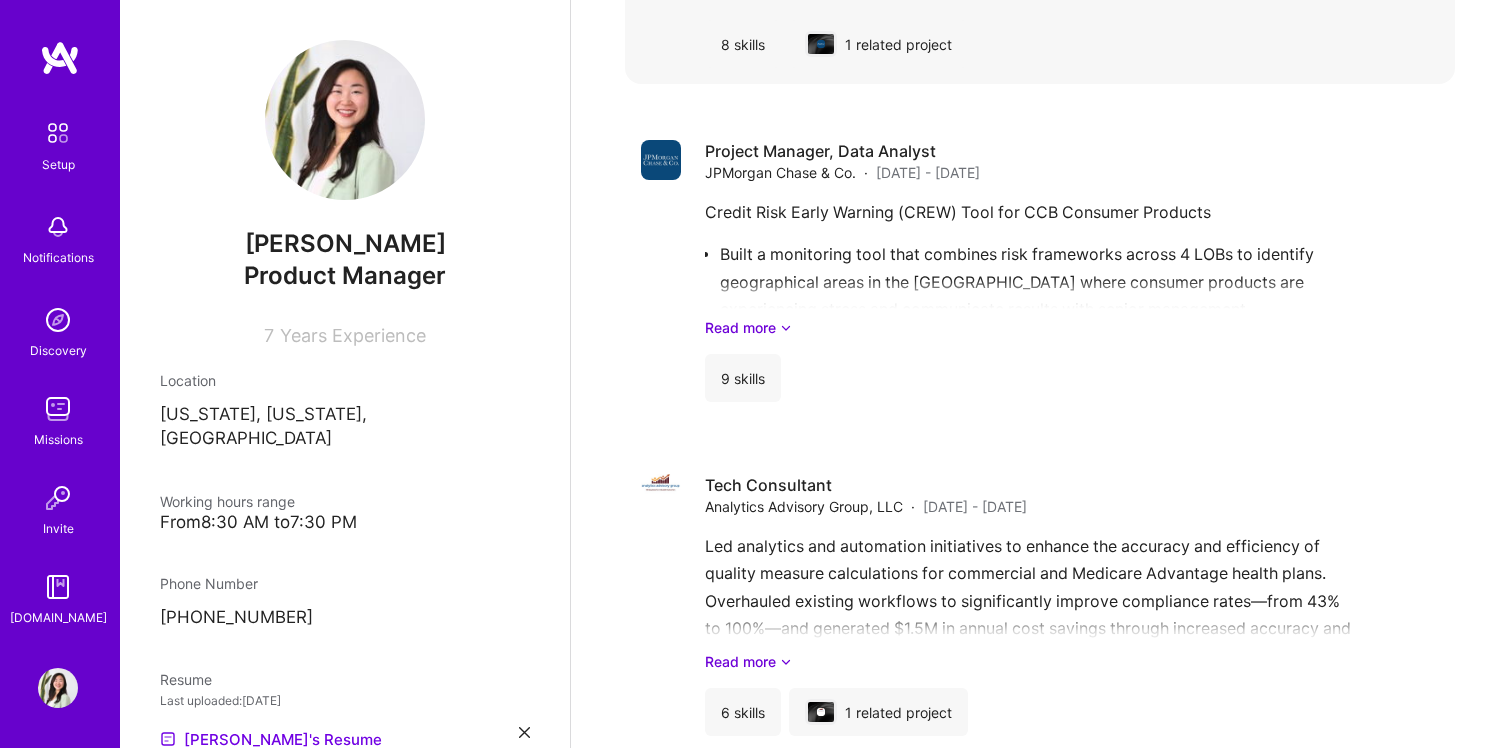 scroll, scrollTop: 4297, scrollLeft: 0, axis: vertical 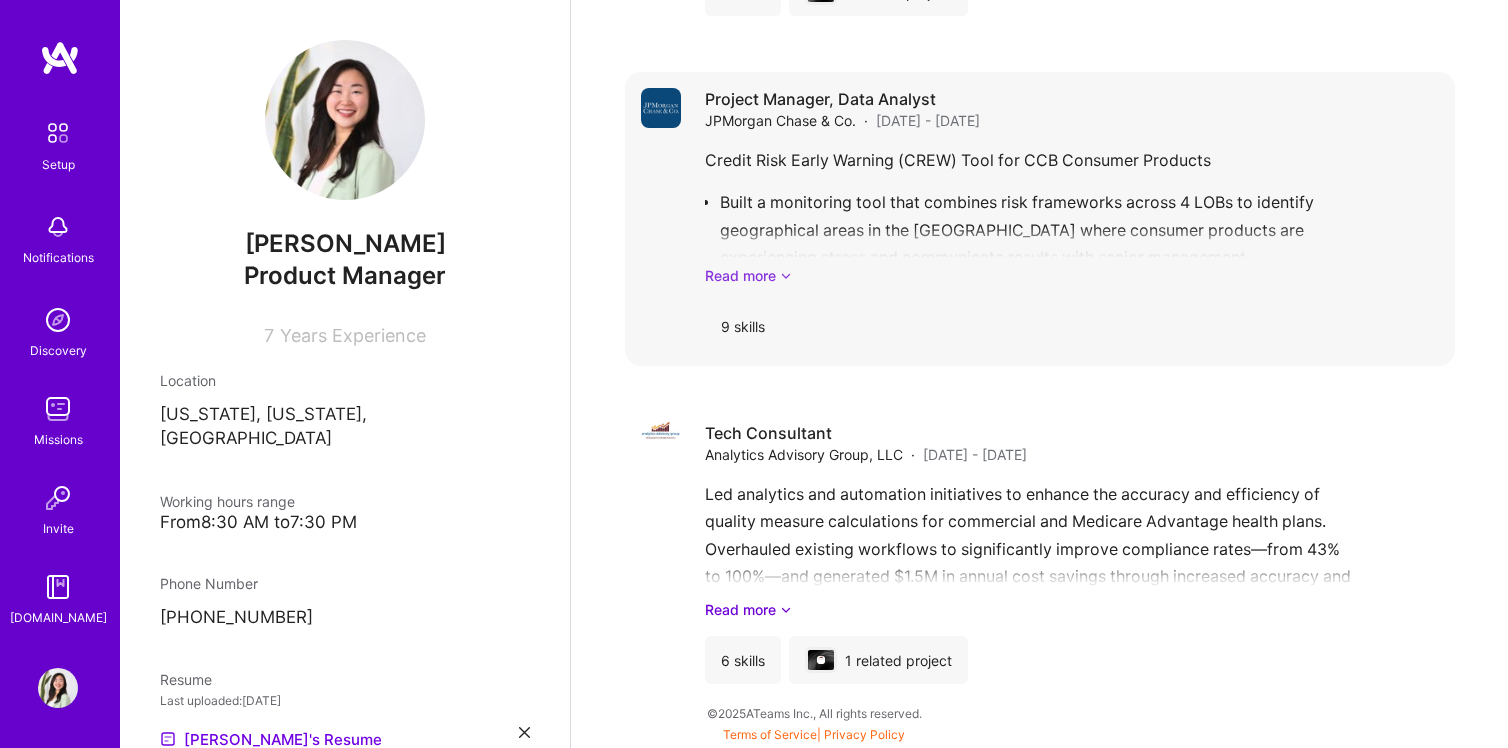 click on "Read more" at bounding box center (1072, 275) 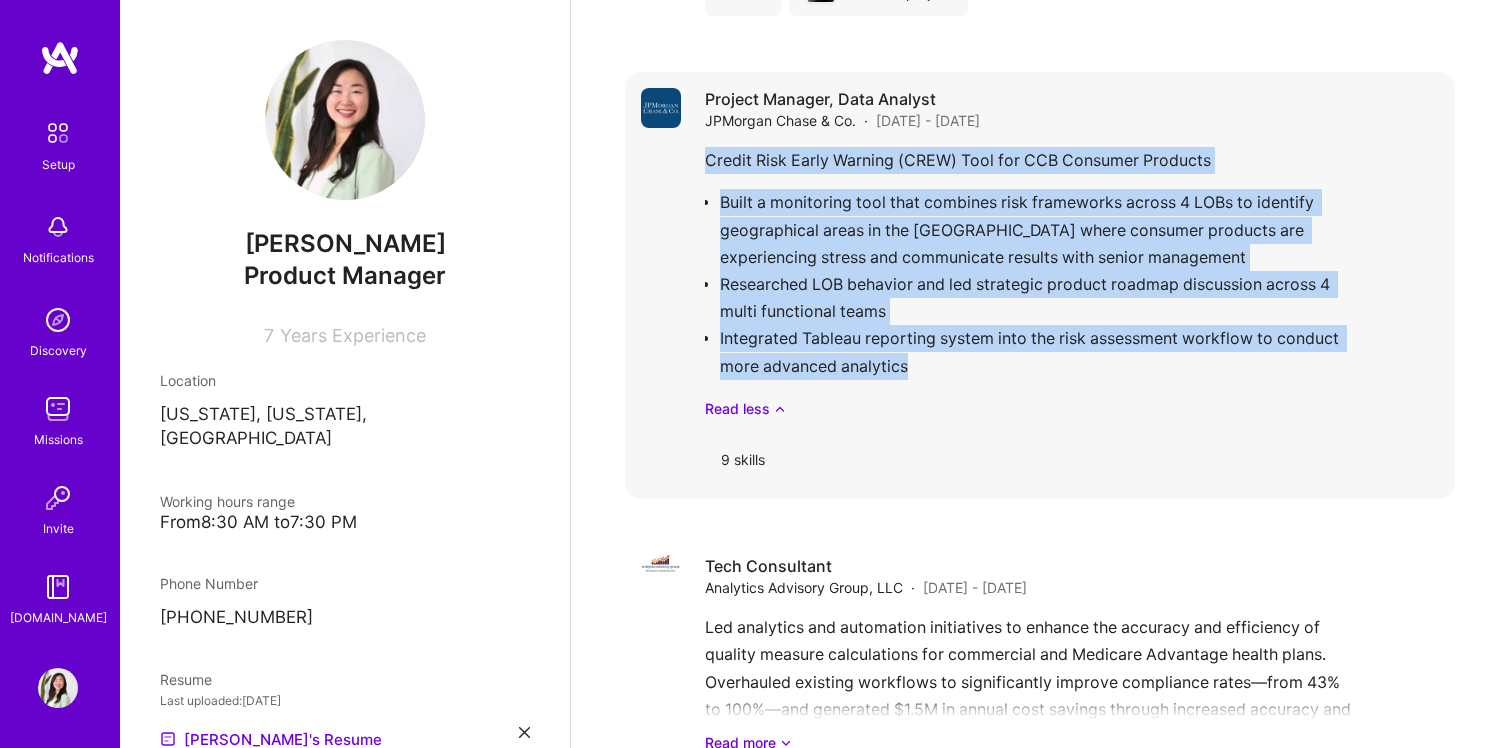 drag, startPoint x: 936, startPoint y: 381, endPoint x: 703, endPoint y: 155, distance: 324.59976 